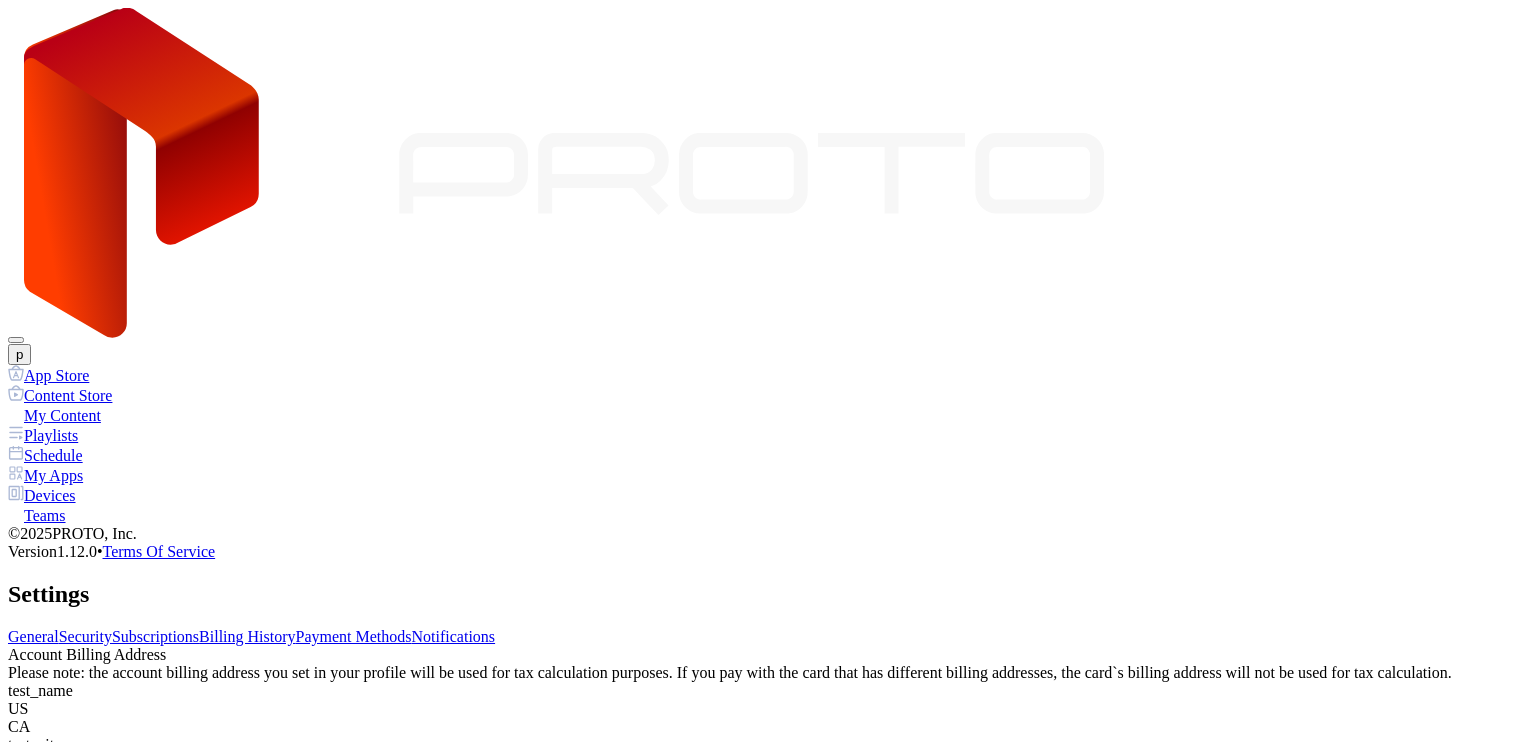 scroll, scrollTop: 0, scrollLeft: 0, axis: both 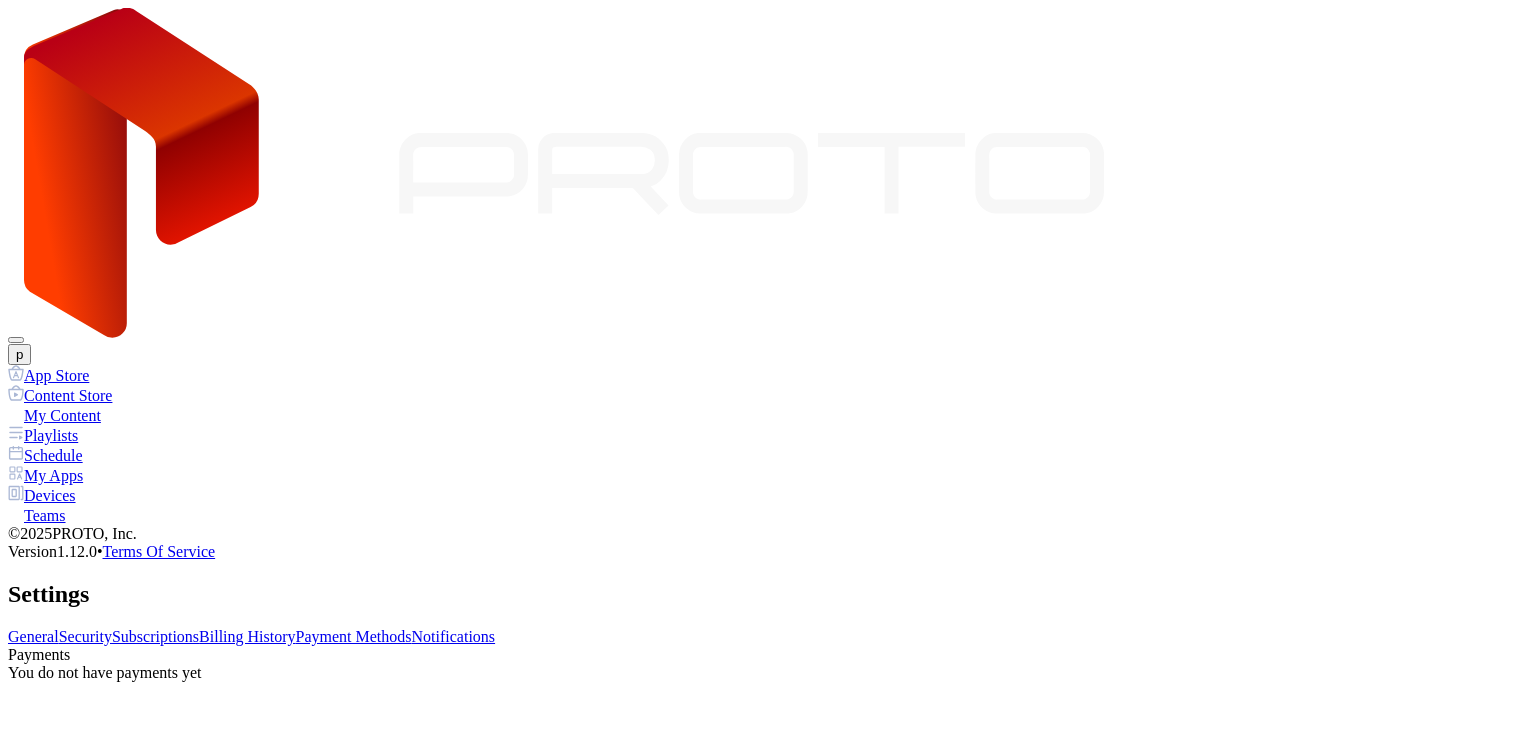 click on "Payment Methods" at bounding box center [354, 636] 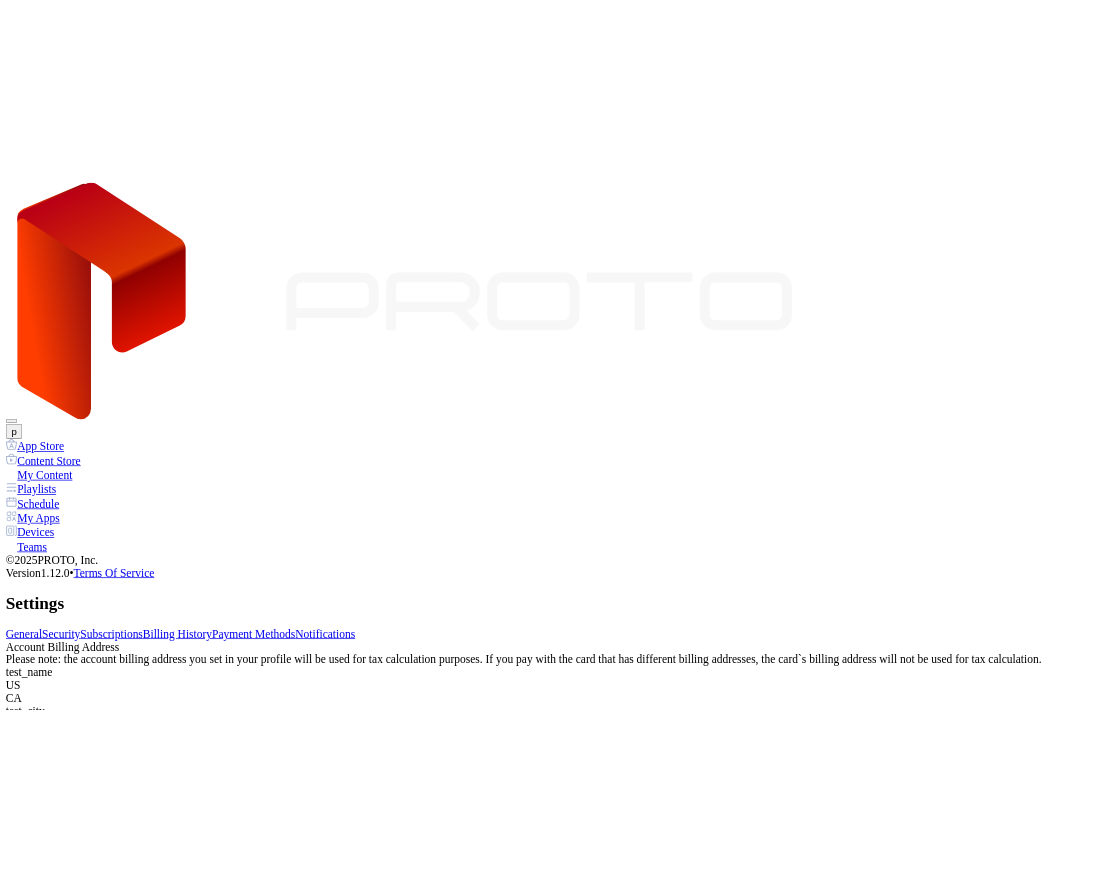 scroll, scrollTop: 64, scrollLeft: 0, axis: vertical 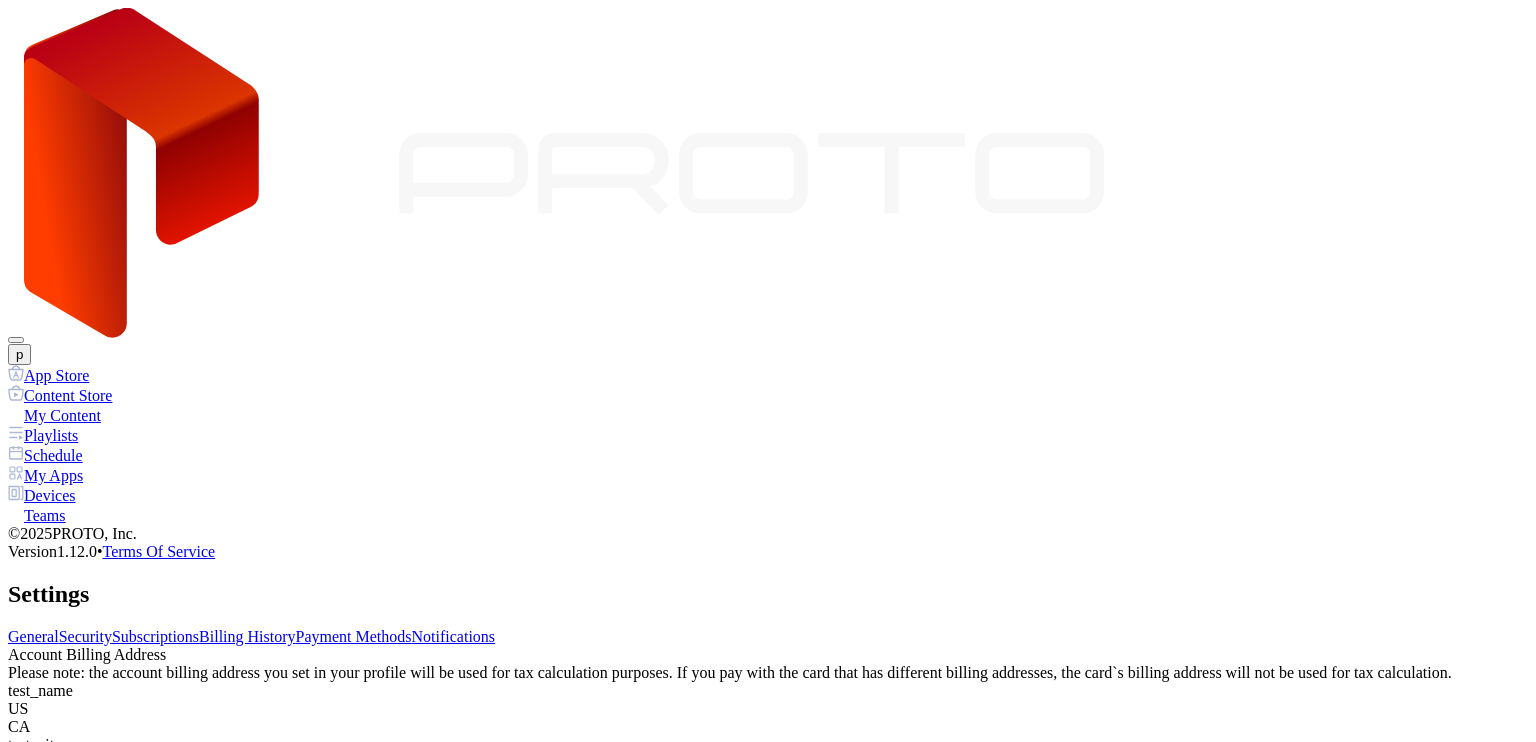 click on "STRIPE TEST BANK Ending ****  6789 Expires" at bounding box center (768, 913) 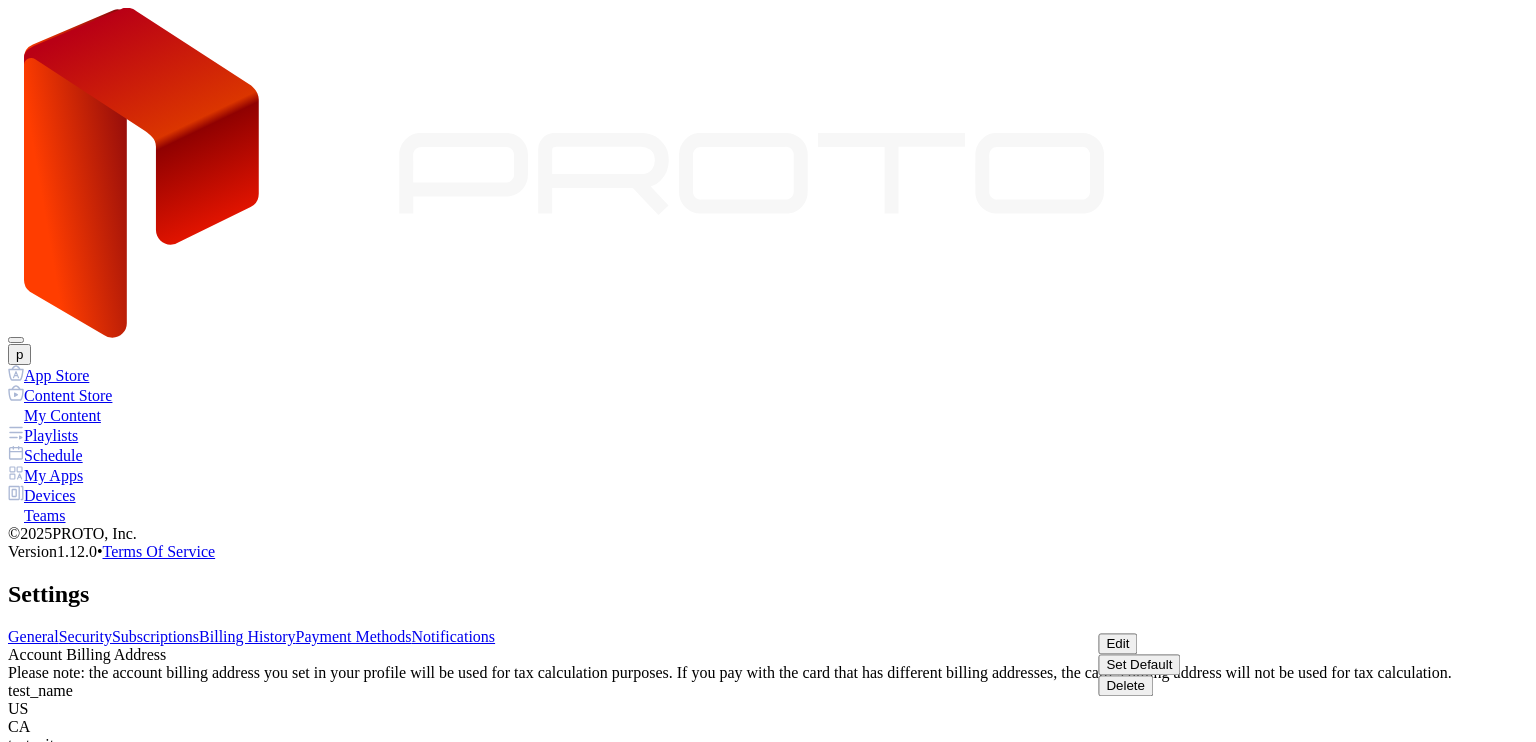 click on "test_name US CA test_city test_address 90001" at bounding box center [768, 736] 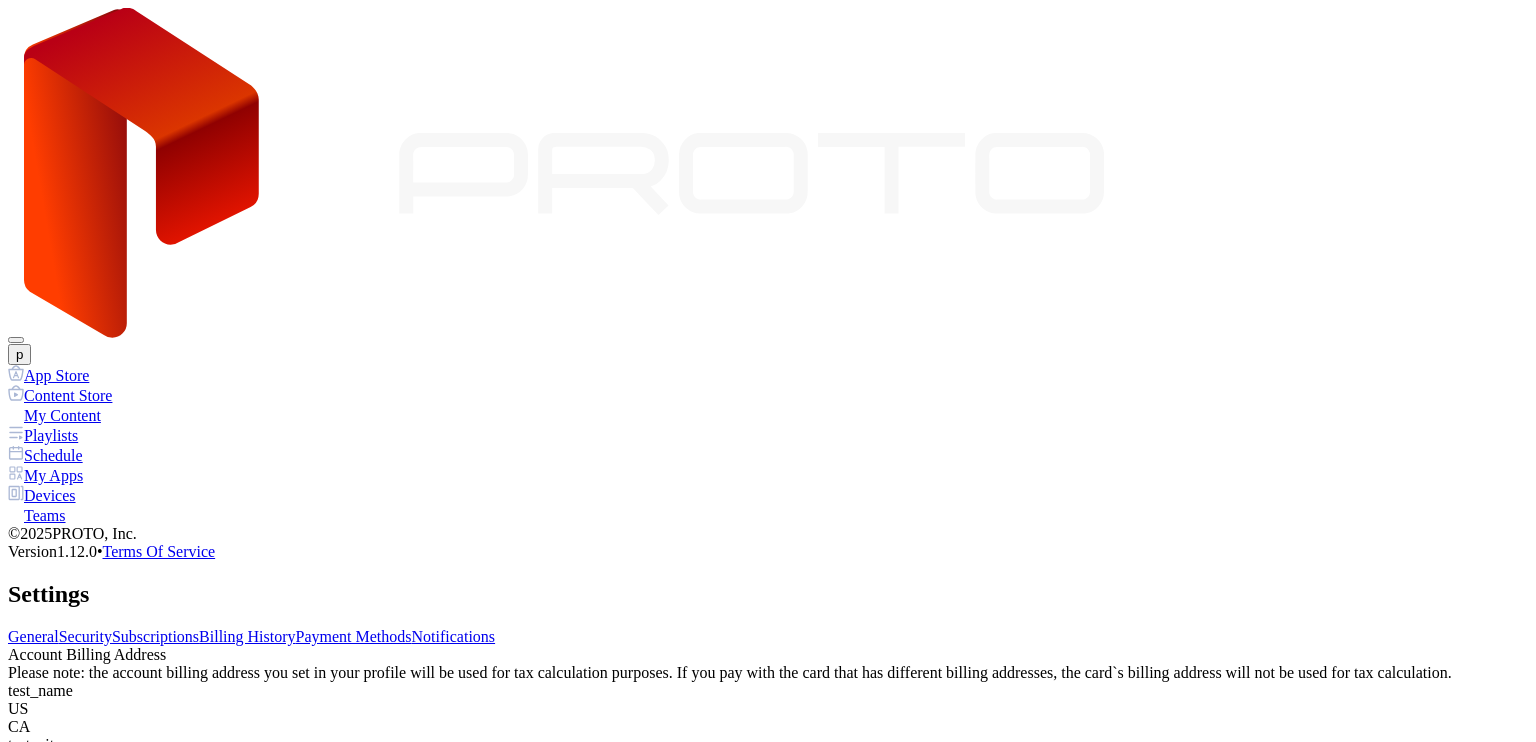 click 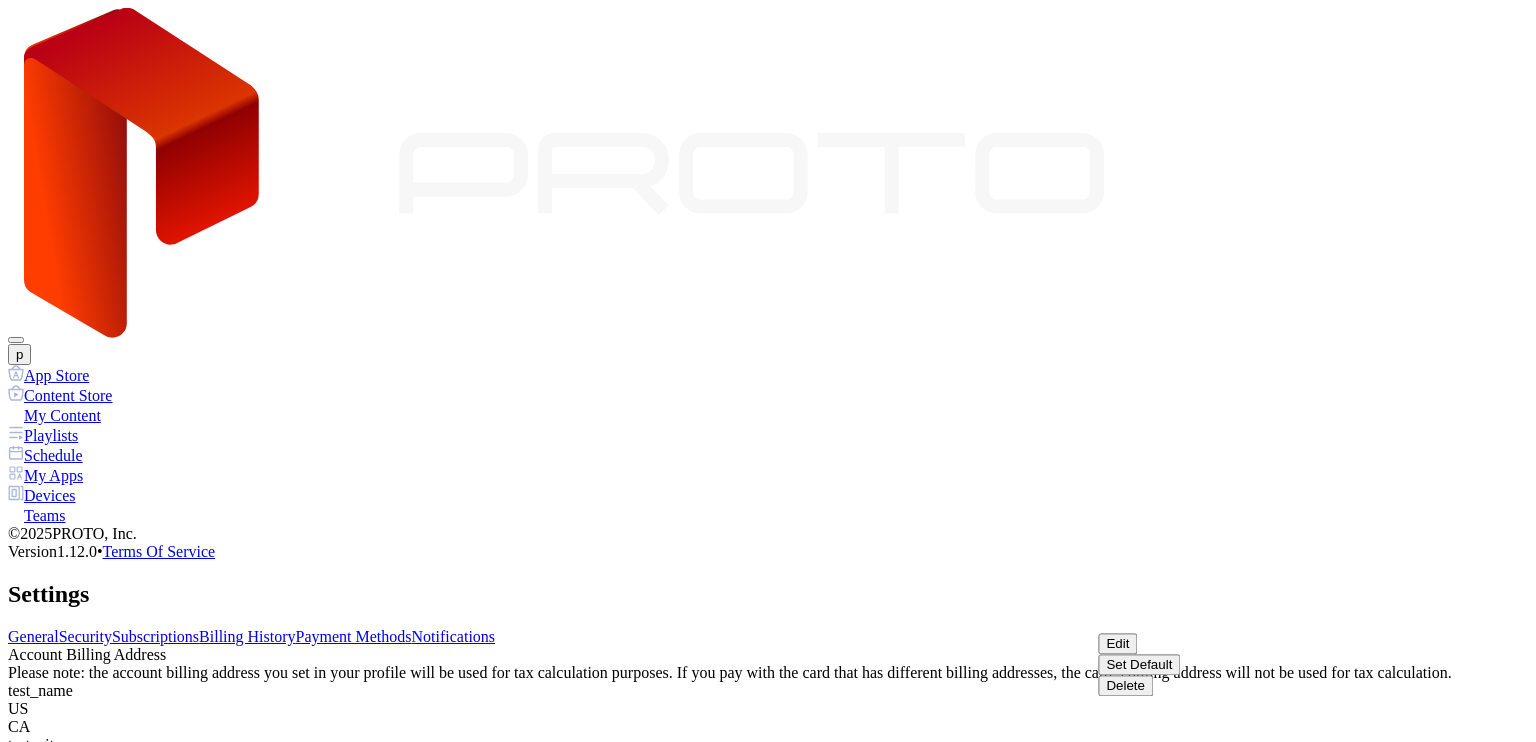 click on "test_name US CA test_city test_address 90001" at bounding box center [768, 736] 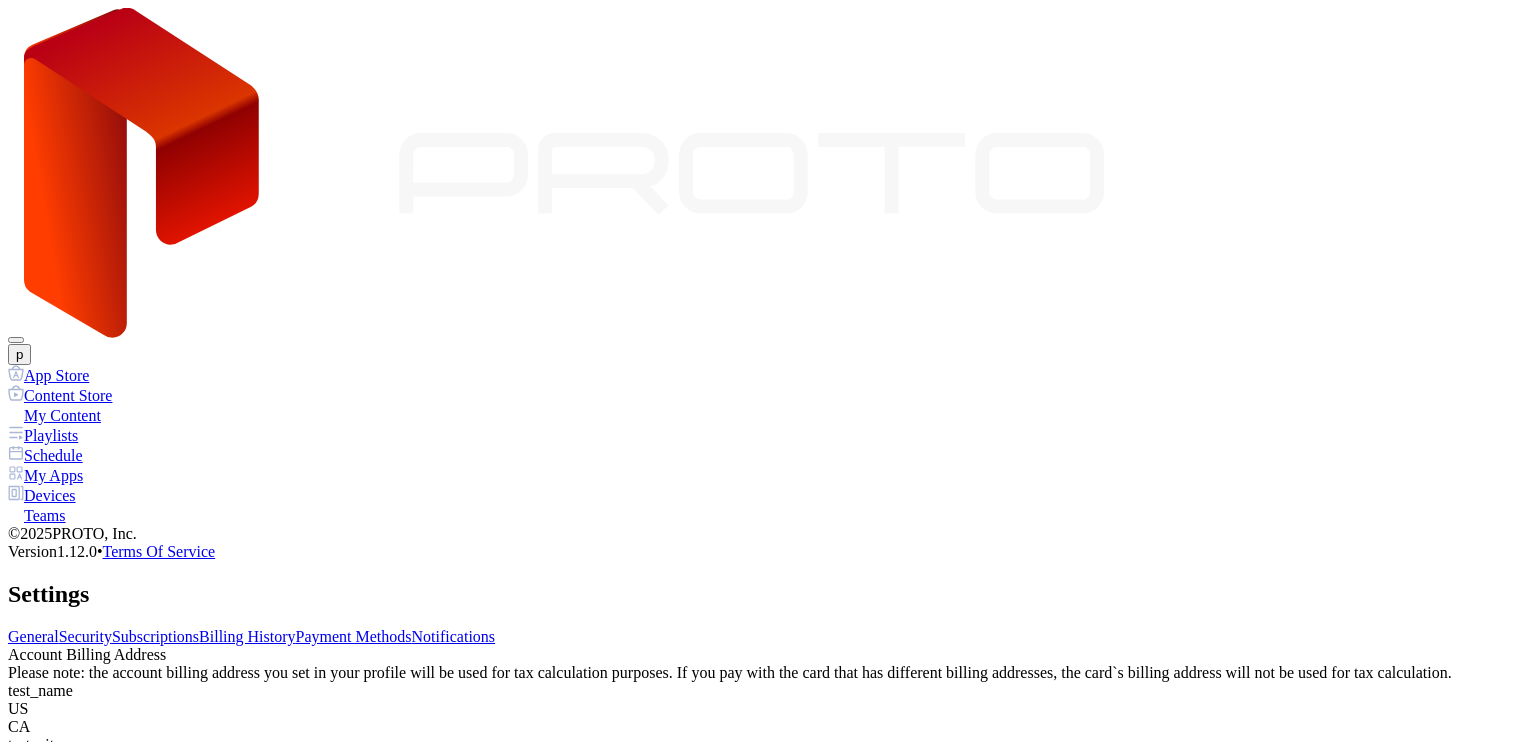 click 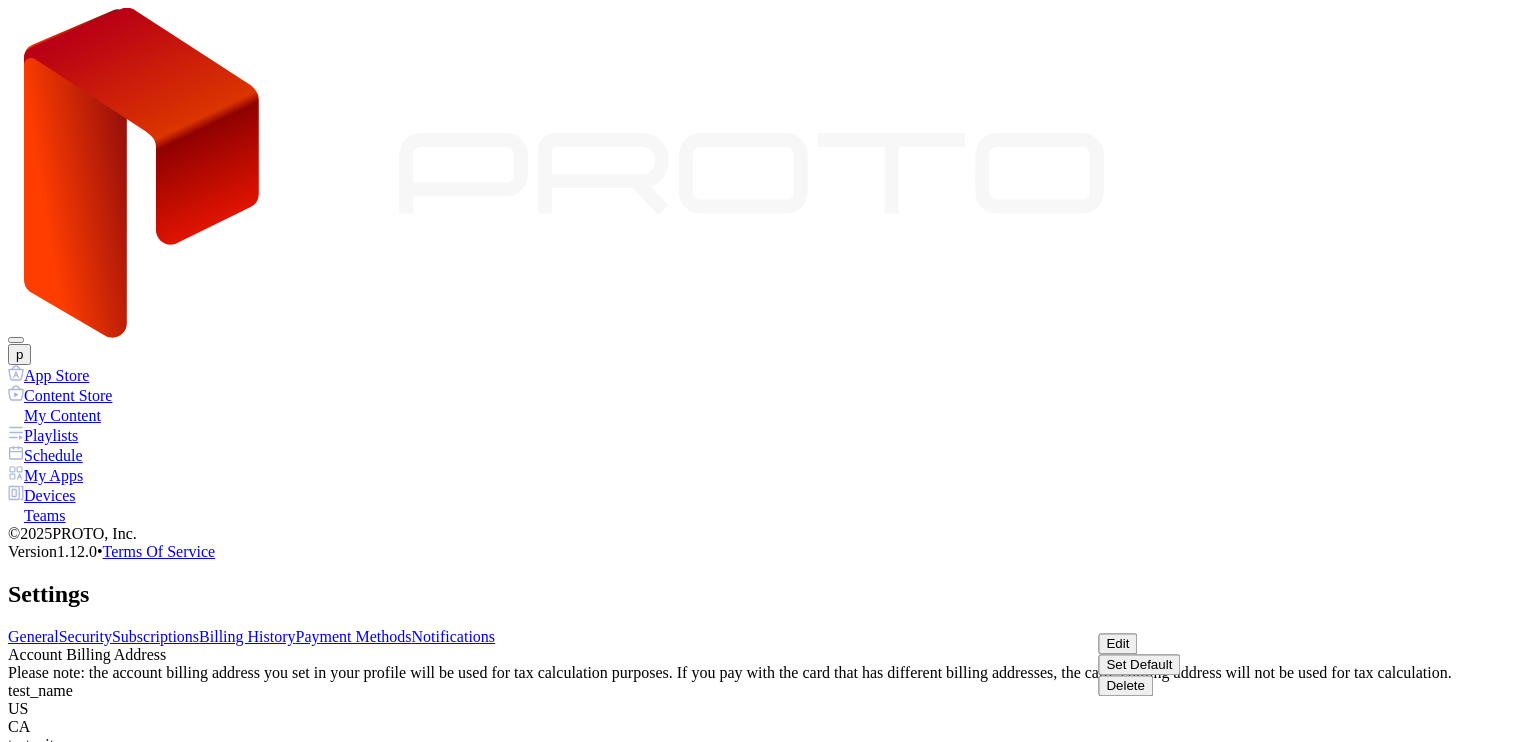 click on "Set Default" at bounding box center [1139, 664] 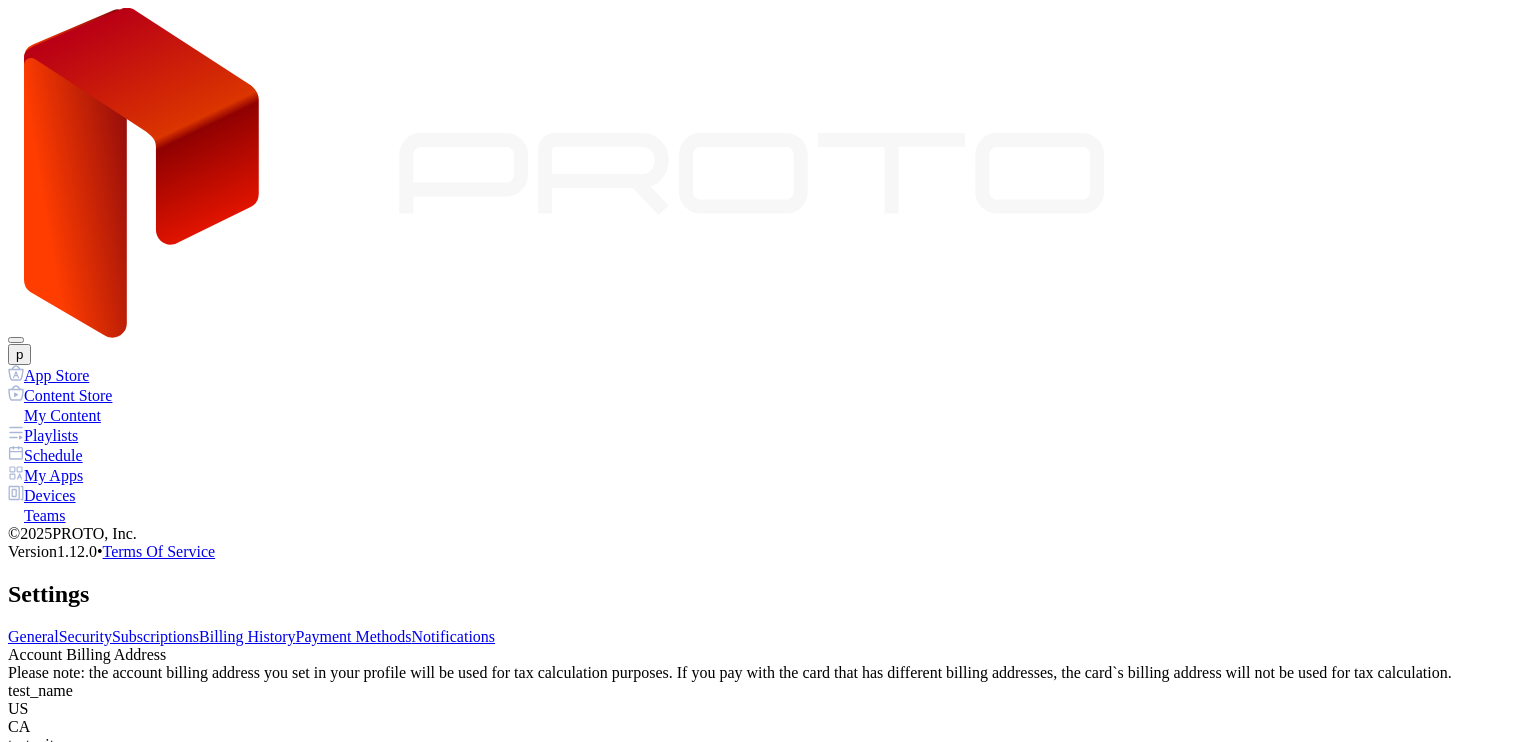 click on "Ok" at bounding box center [24, 1089] 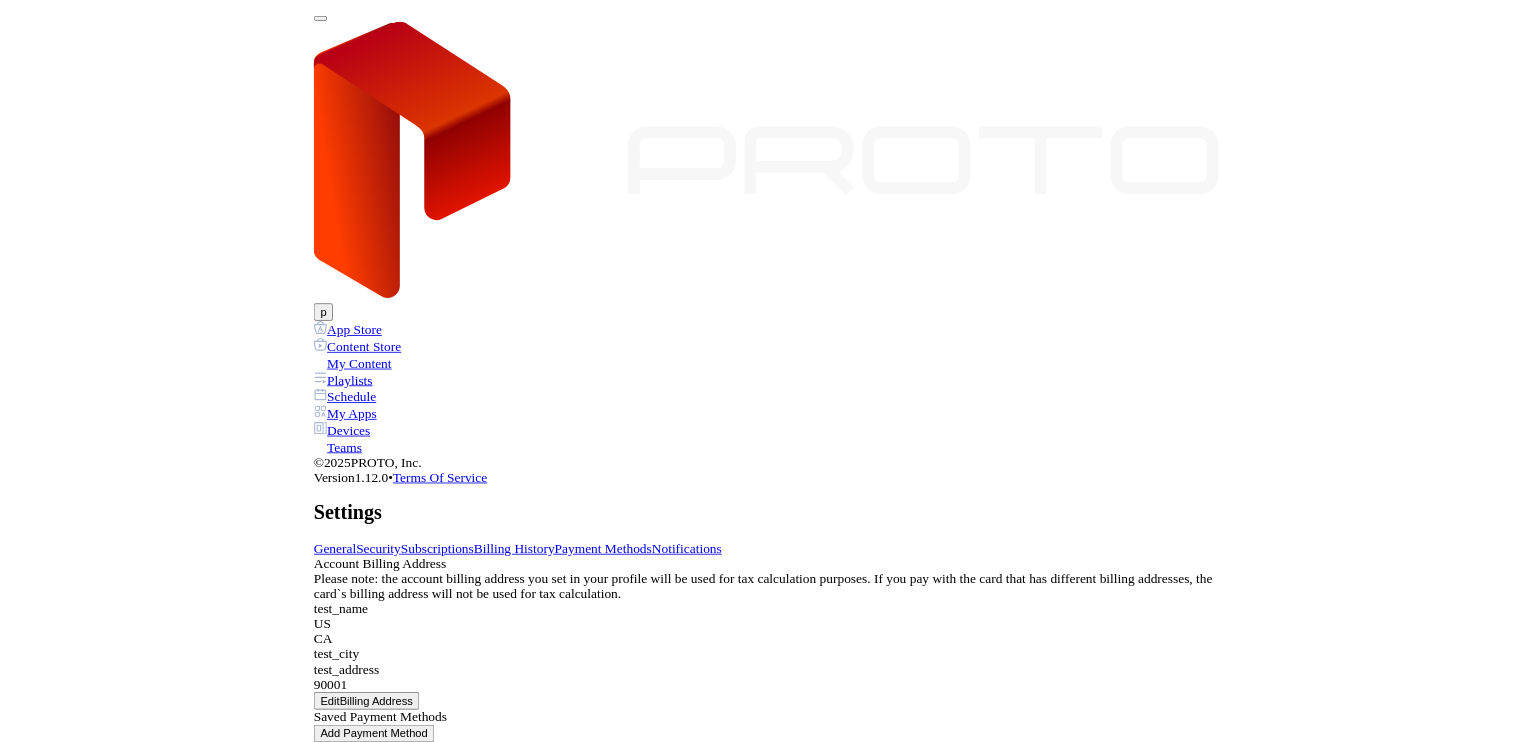 scroll, scrollTop: 0, scrollLeft: 0, axis: both 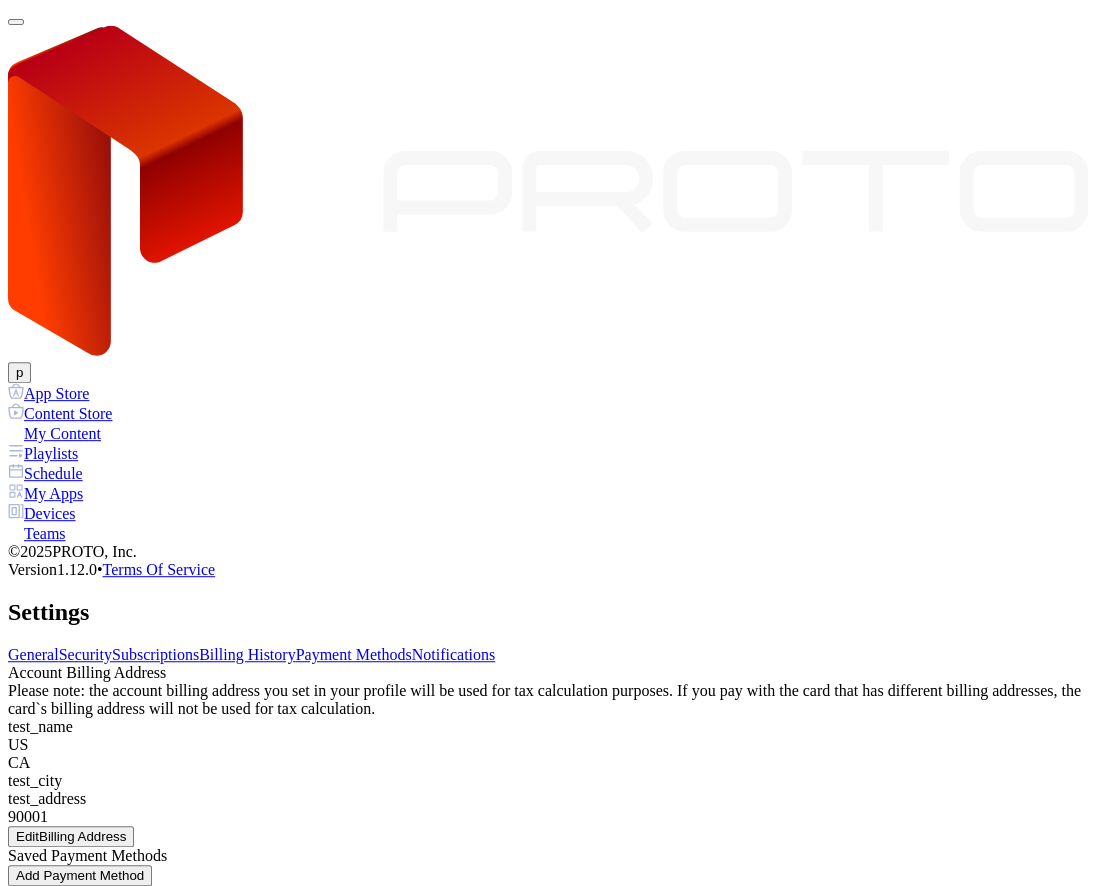click 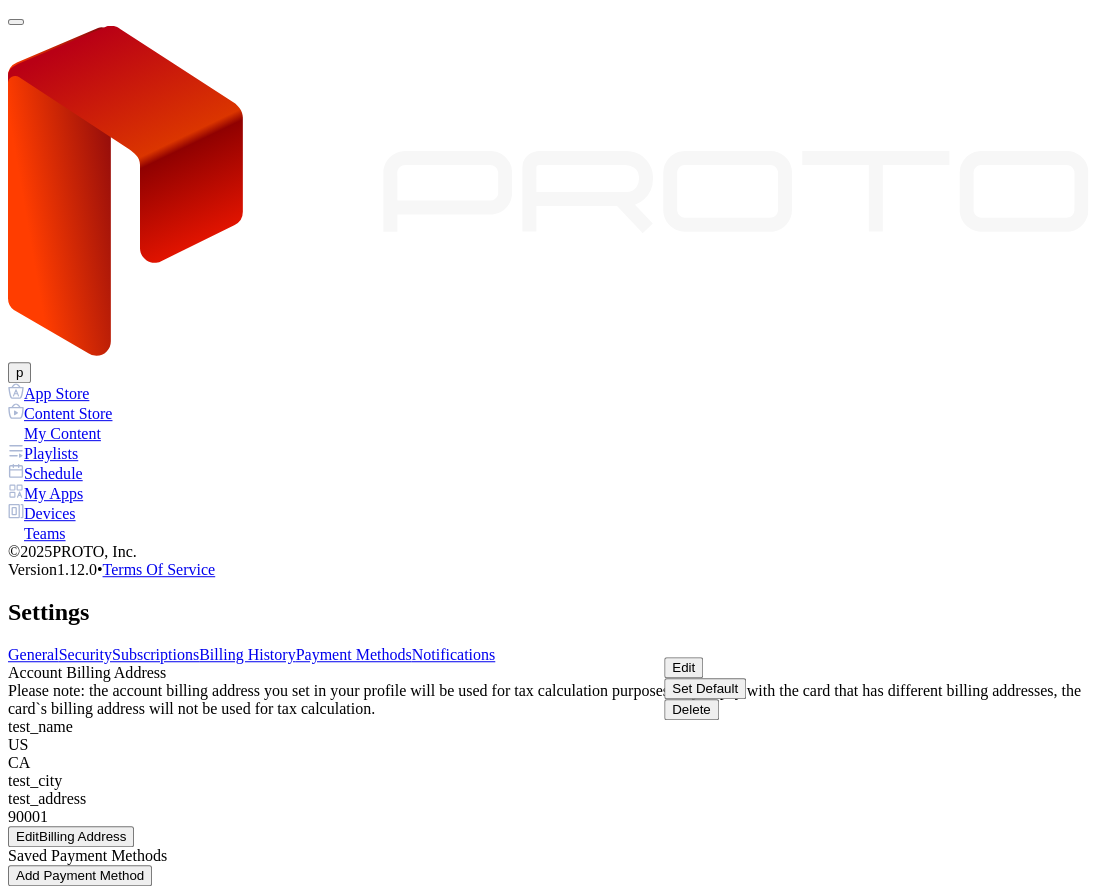click on "Set Default" at bounding box center [705, 688] 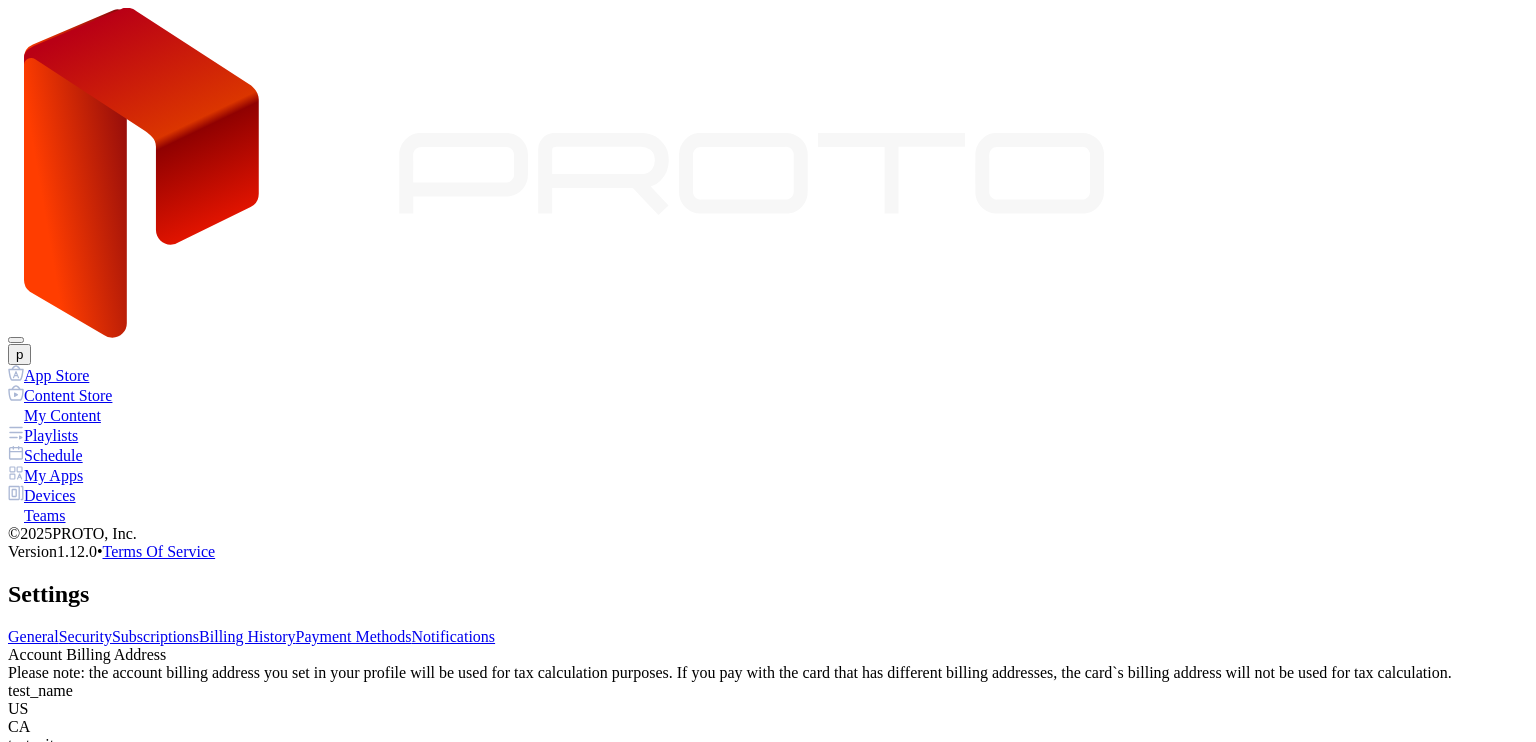 click on "Ok" at bounding box center [24, 1089] 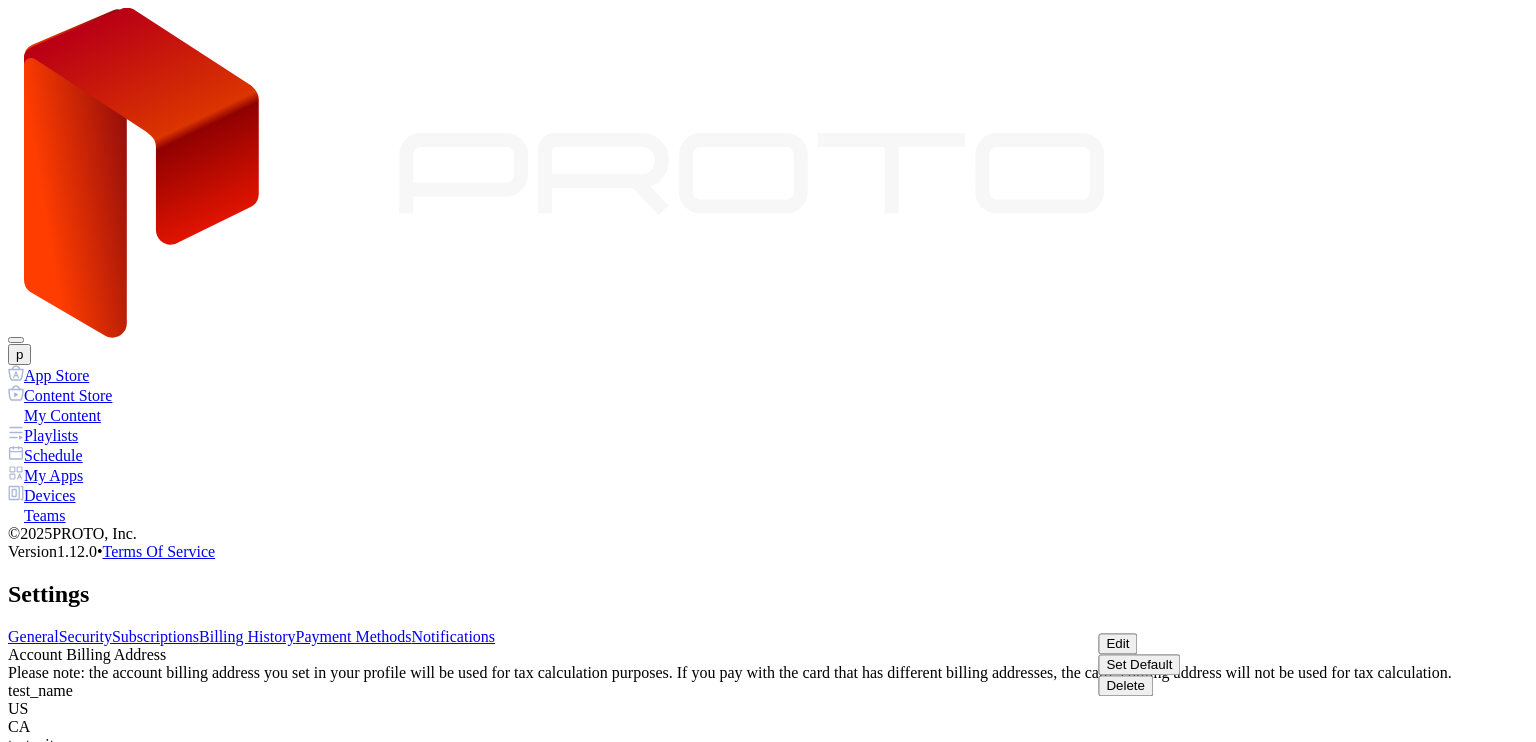 click on "Edit" at bounding box center (1117, 643) 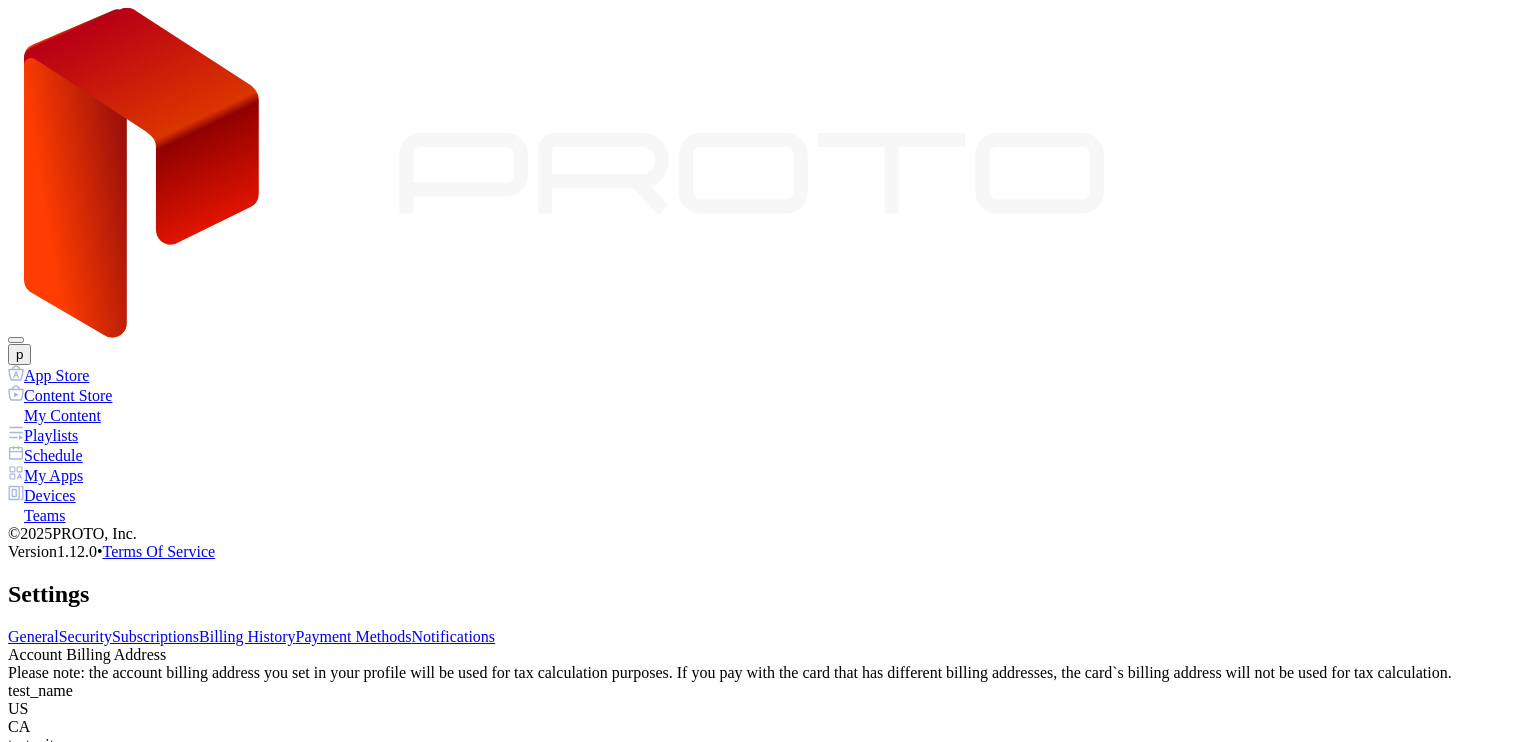 scroll, scrollTop: 81, scrollLeft: 0, axis: vertical 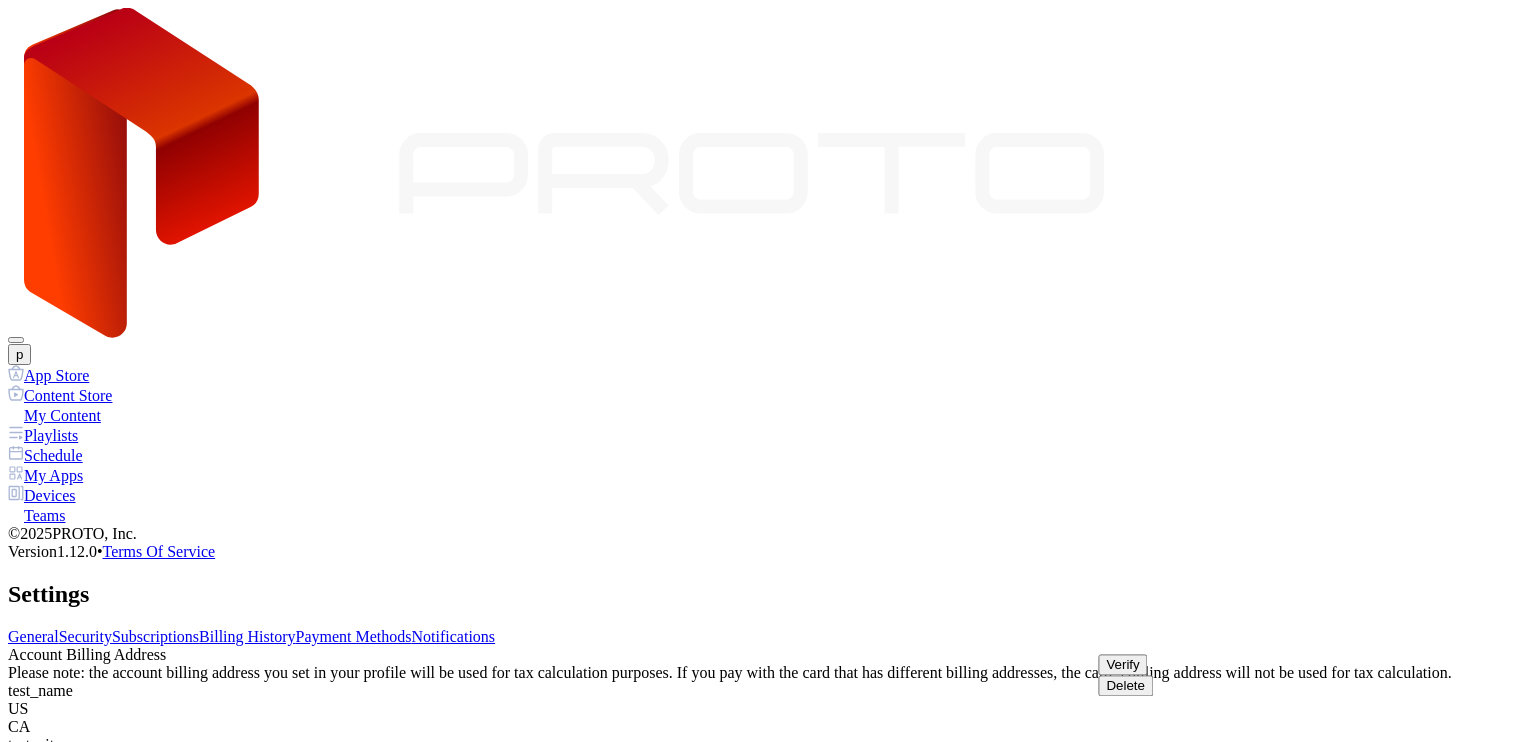 click on "Verify" at bounding box center [1122, 664] 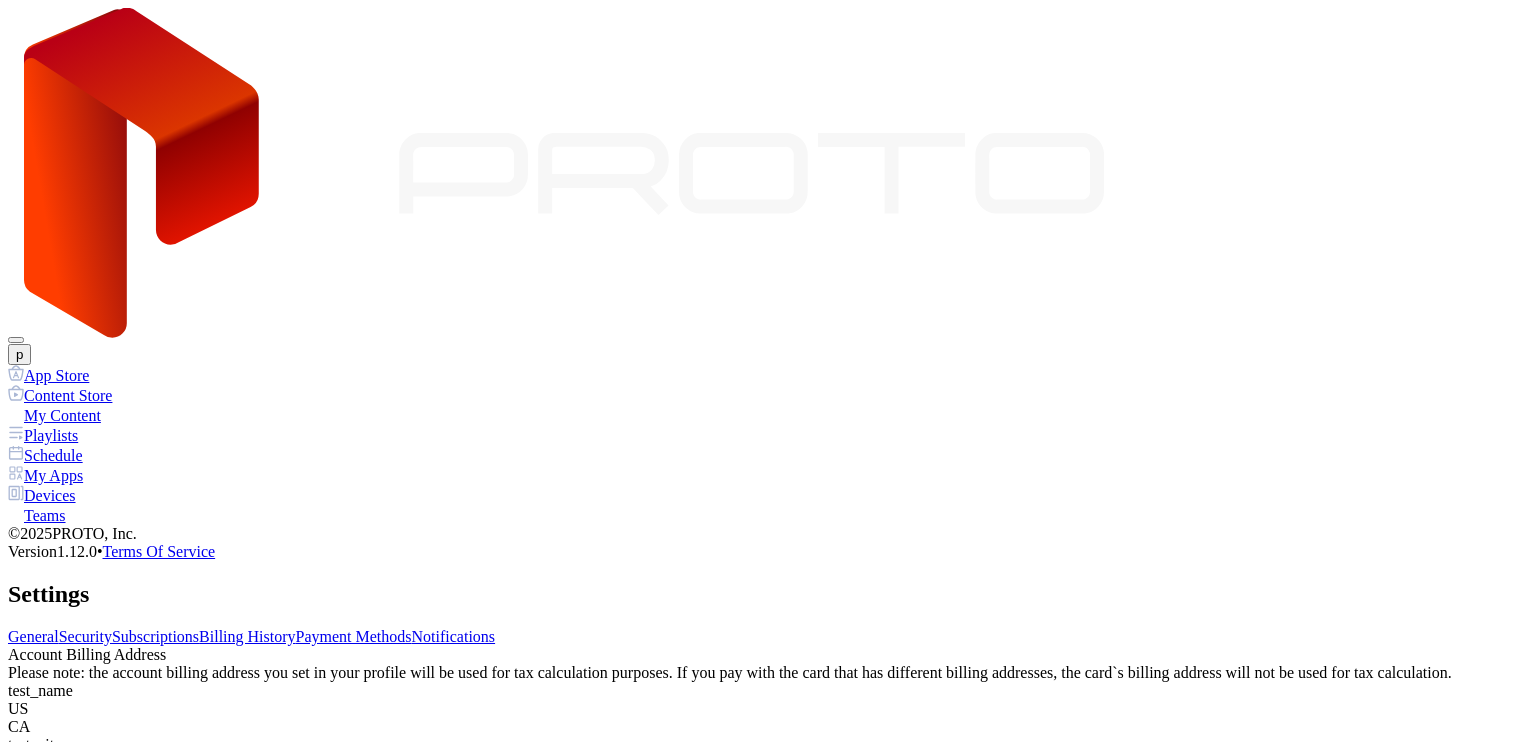 click on "Billing History" at bounding box center [247, 636] 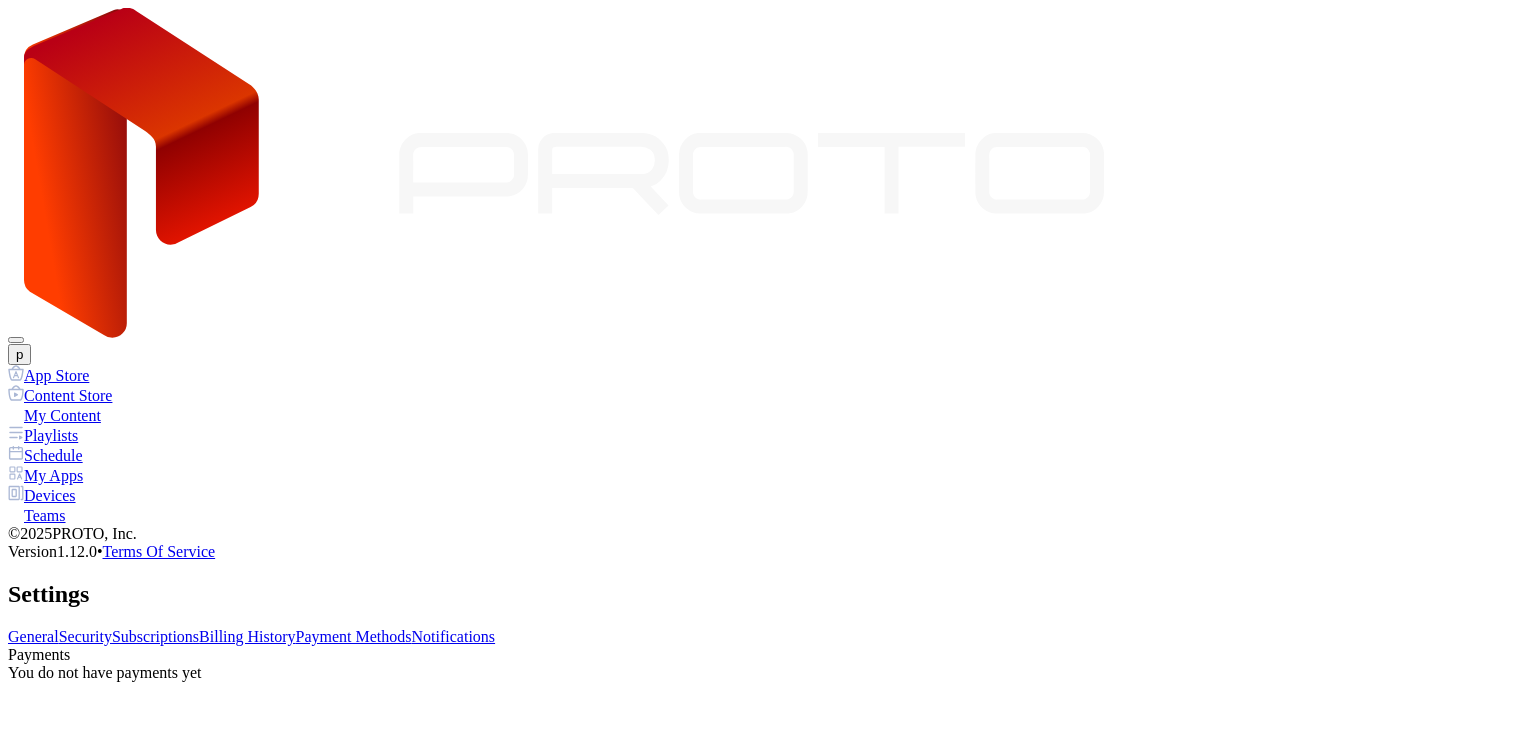 click on "Payment Methods" at bounding box center [354, 636] 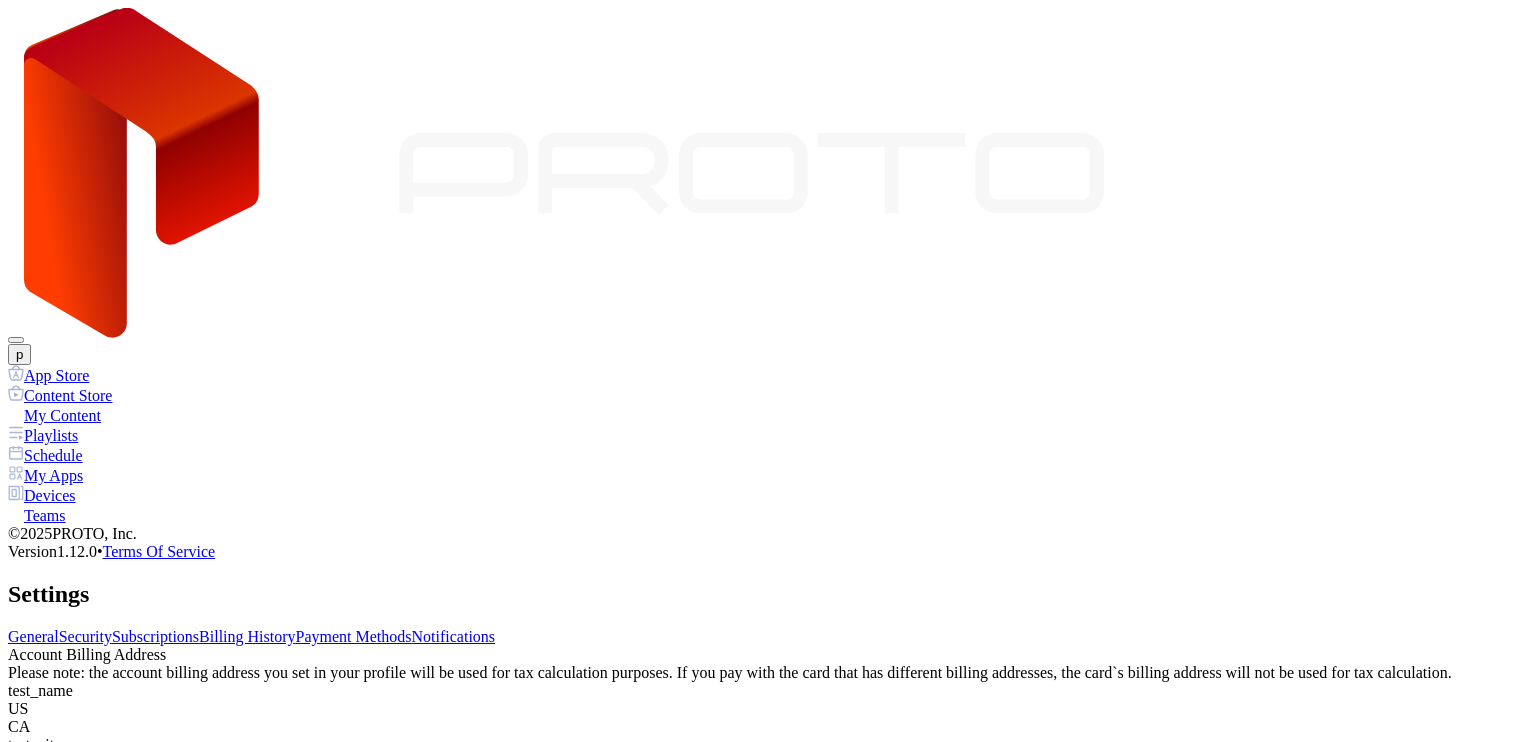 scroll, scrollTop: 64, scrollLeft: 0, axis: vertical 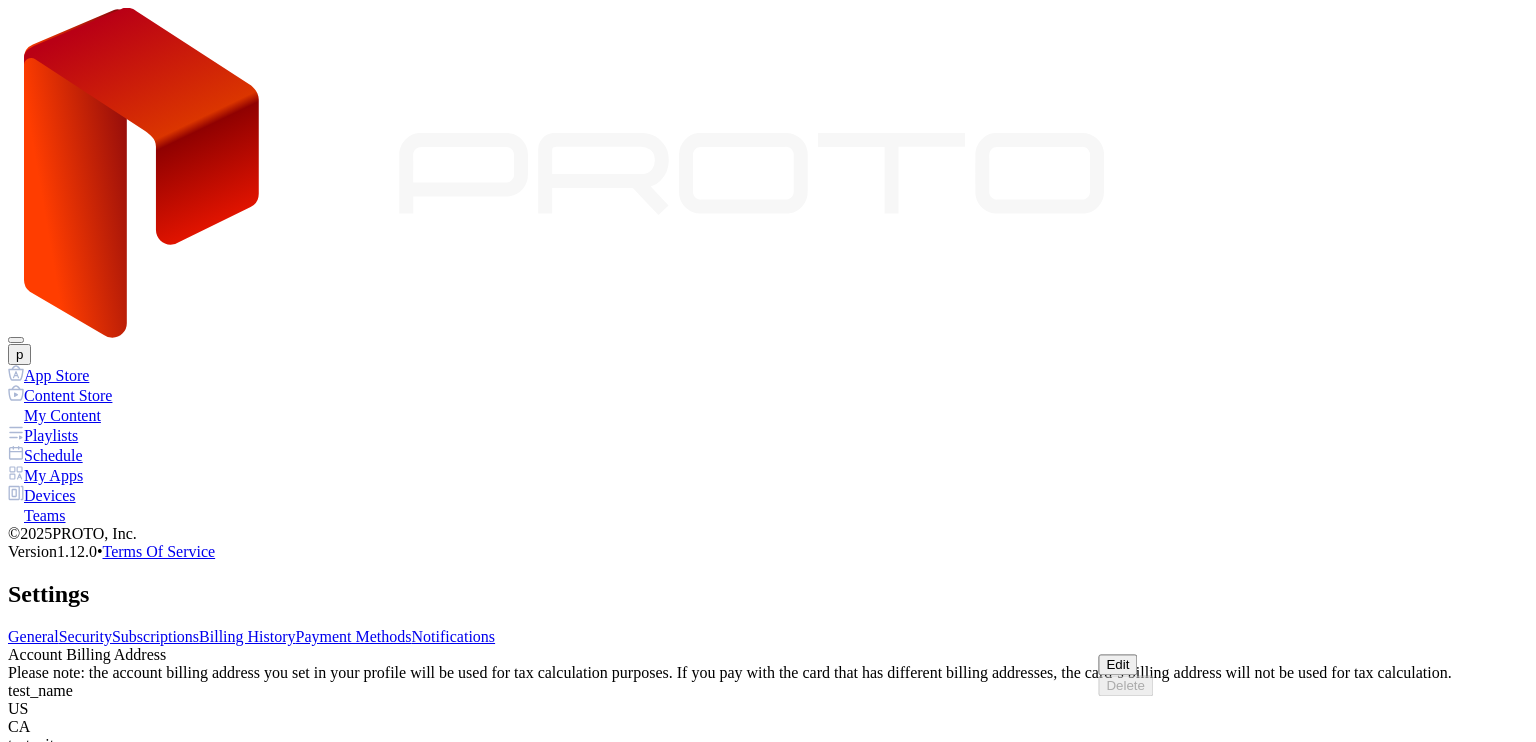 click 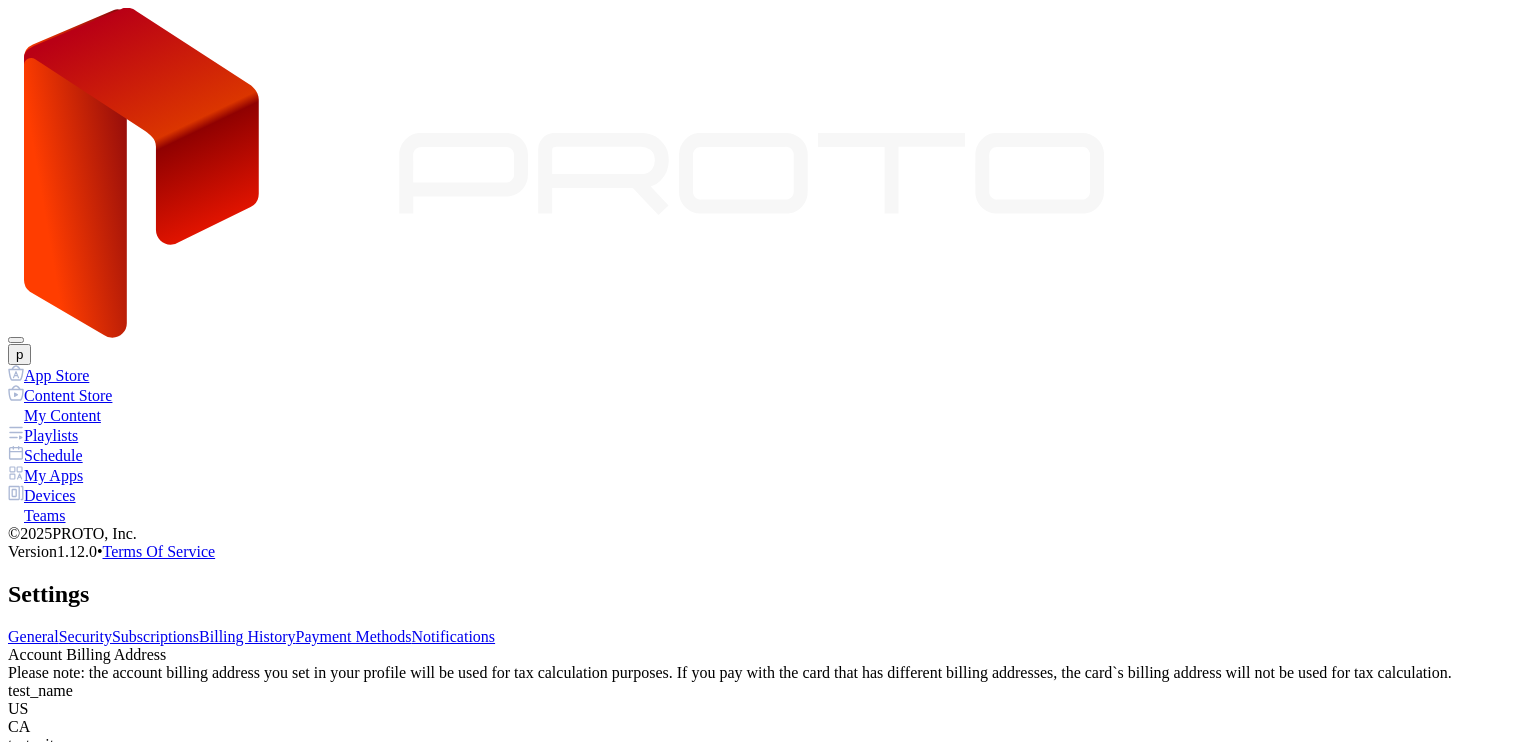 click on "Billing History" at bounding box center (247, 636) 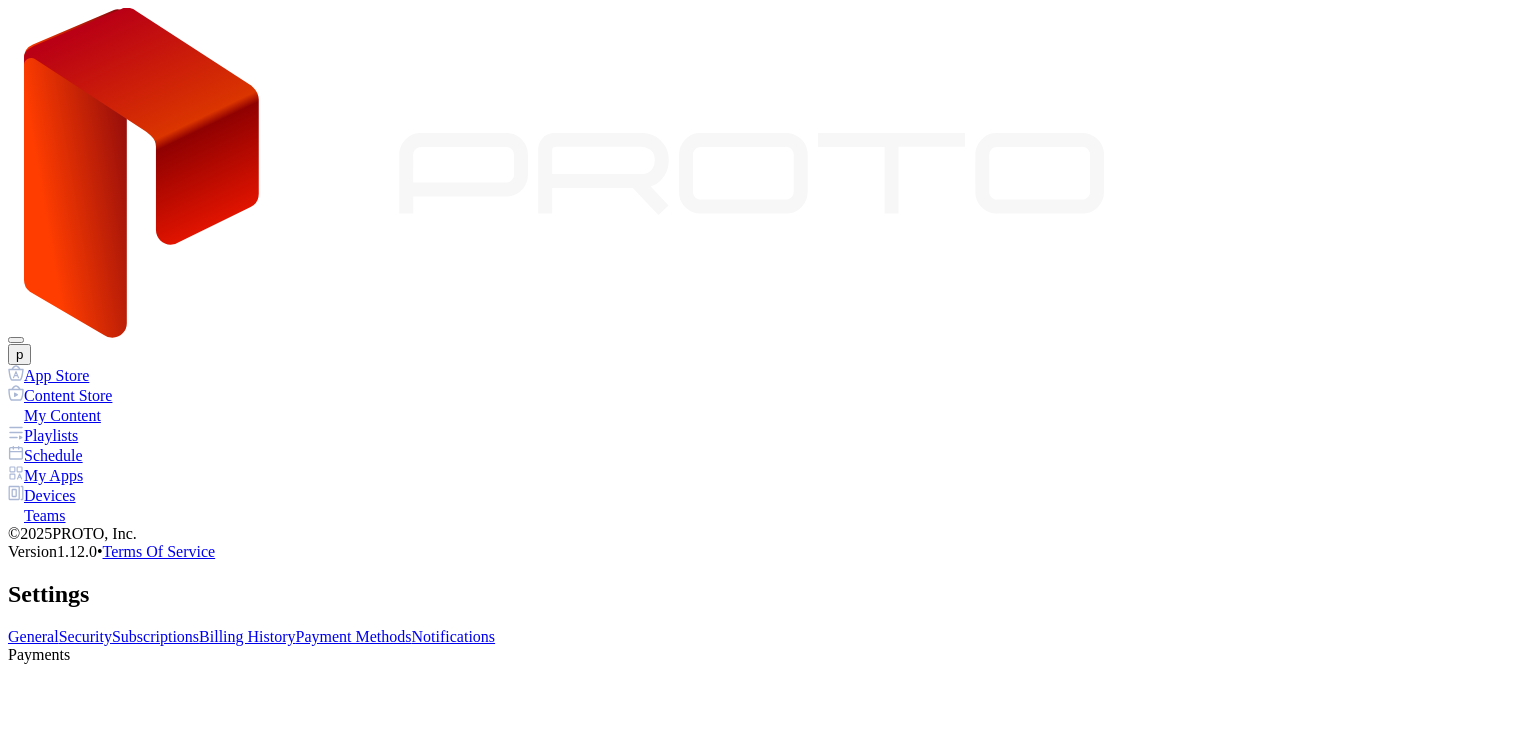 scroll, scrollTop: 0, scrollLeft: 0, axis: both 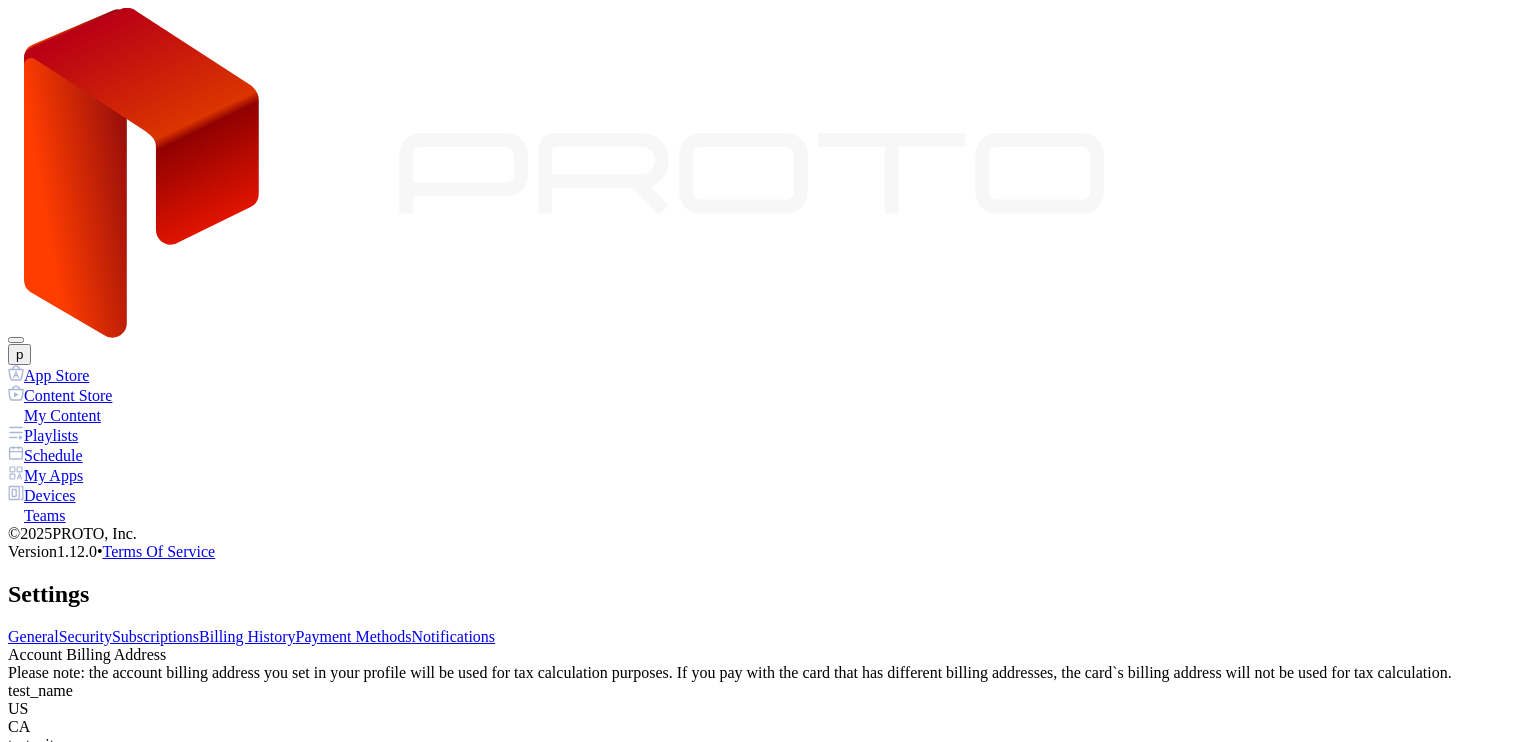 click on "Billing History" at bounding box center (247, 636) 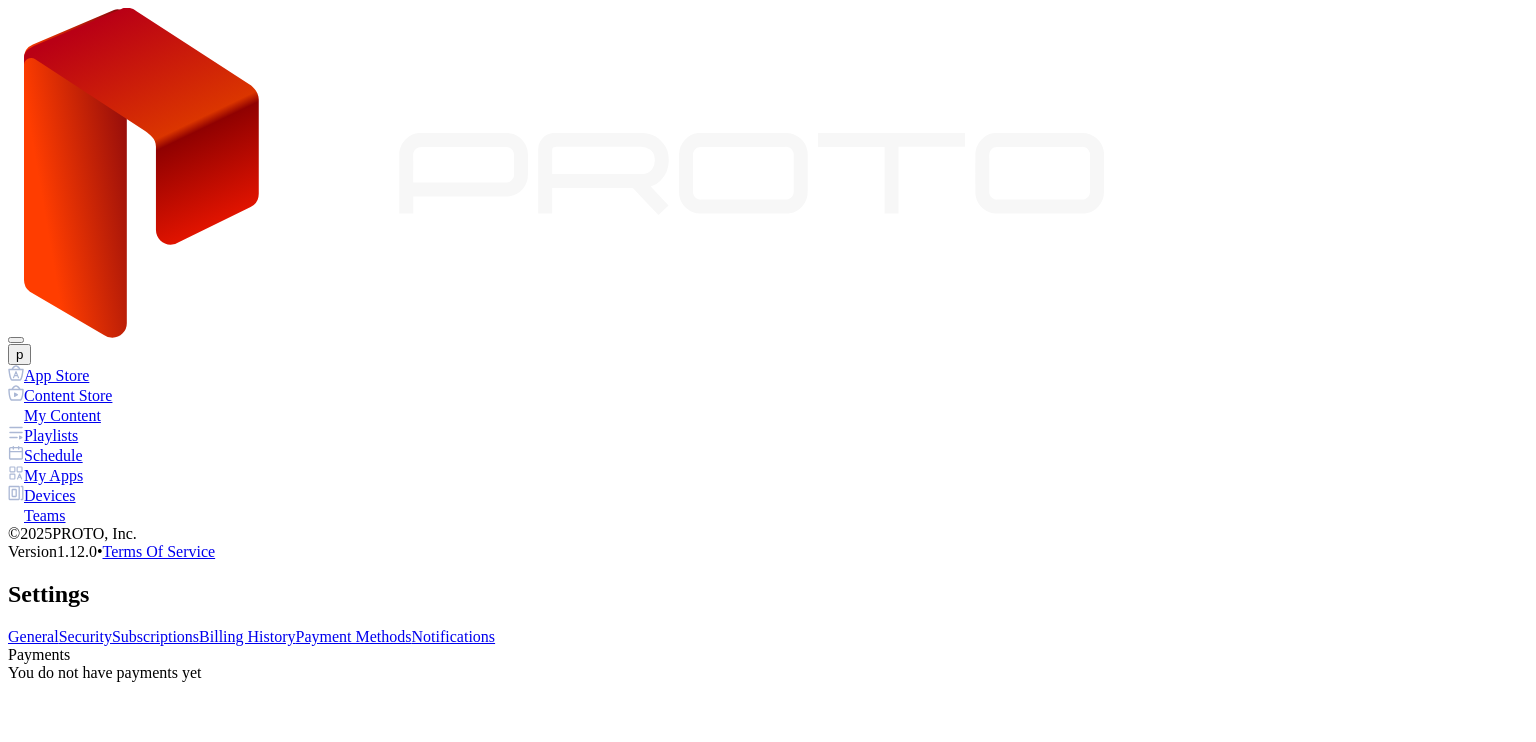 click on "Payment Methods" at bounding box center [354, 636] 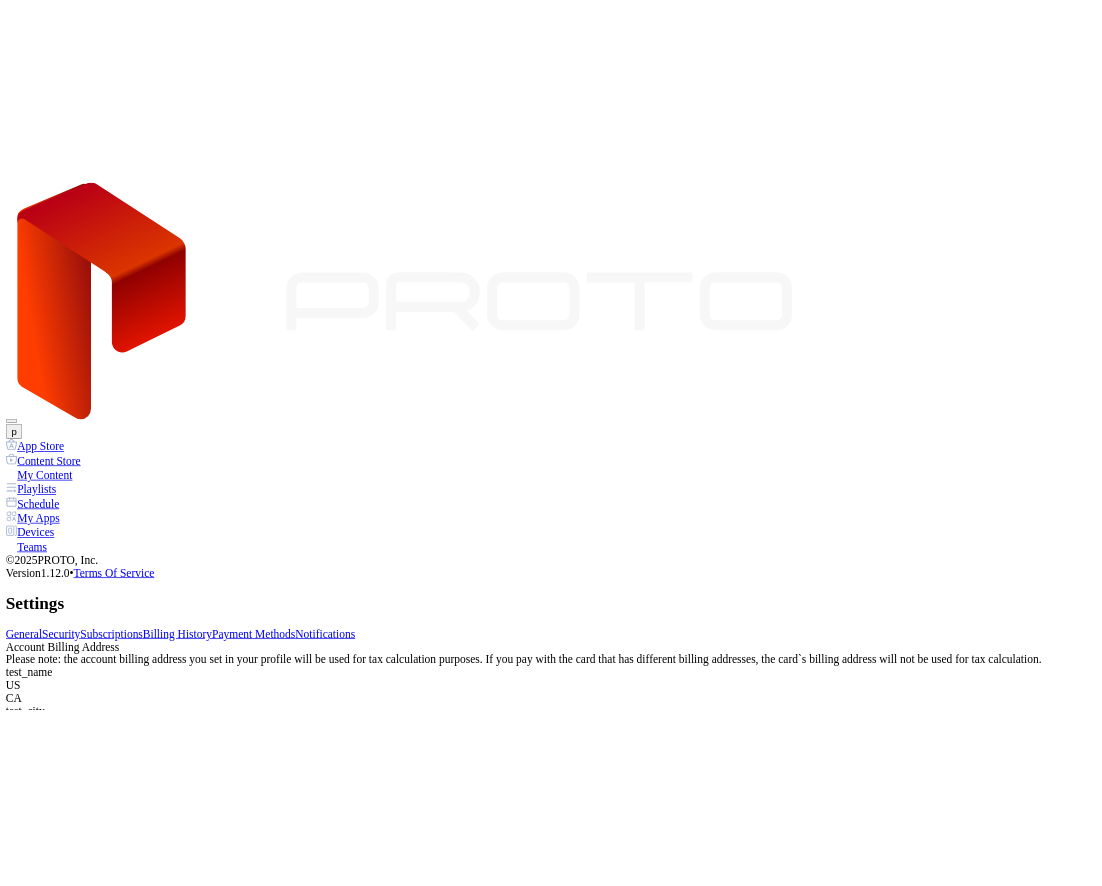 scroll, scrollTop: 64, scrollLeft: 0, axis: vertical 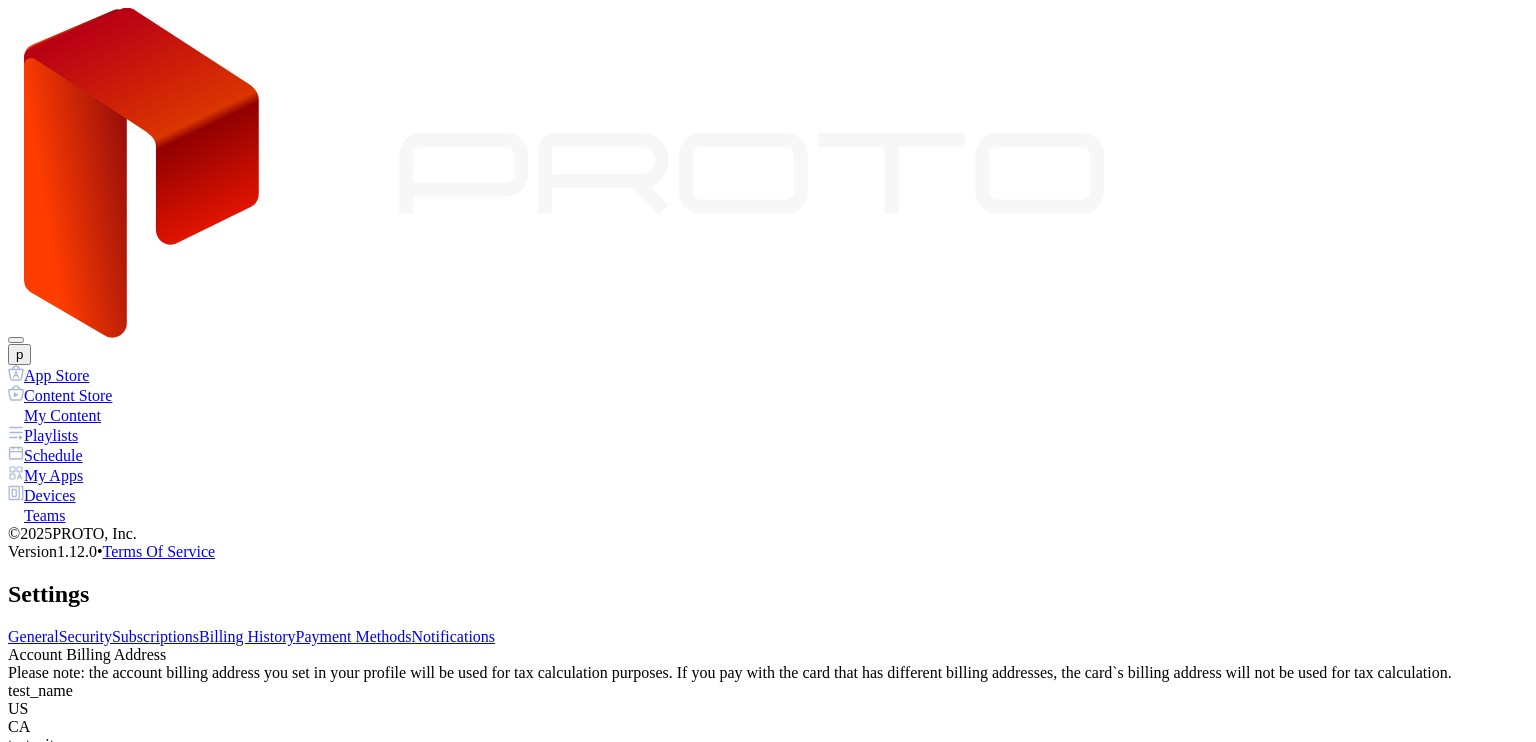 click 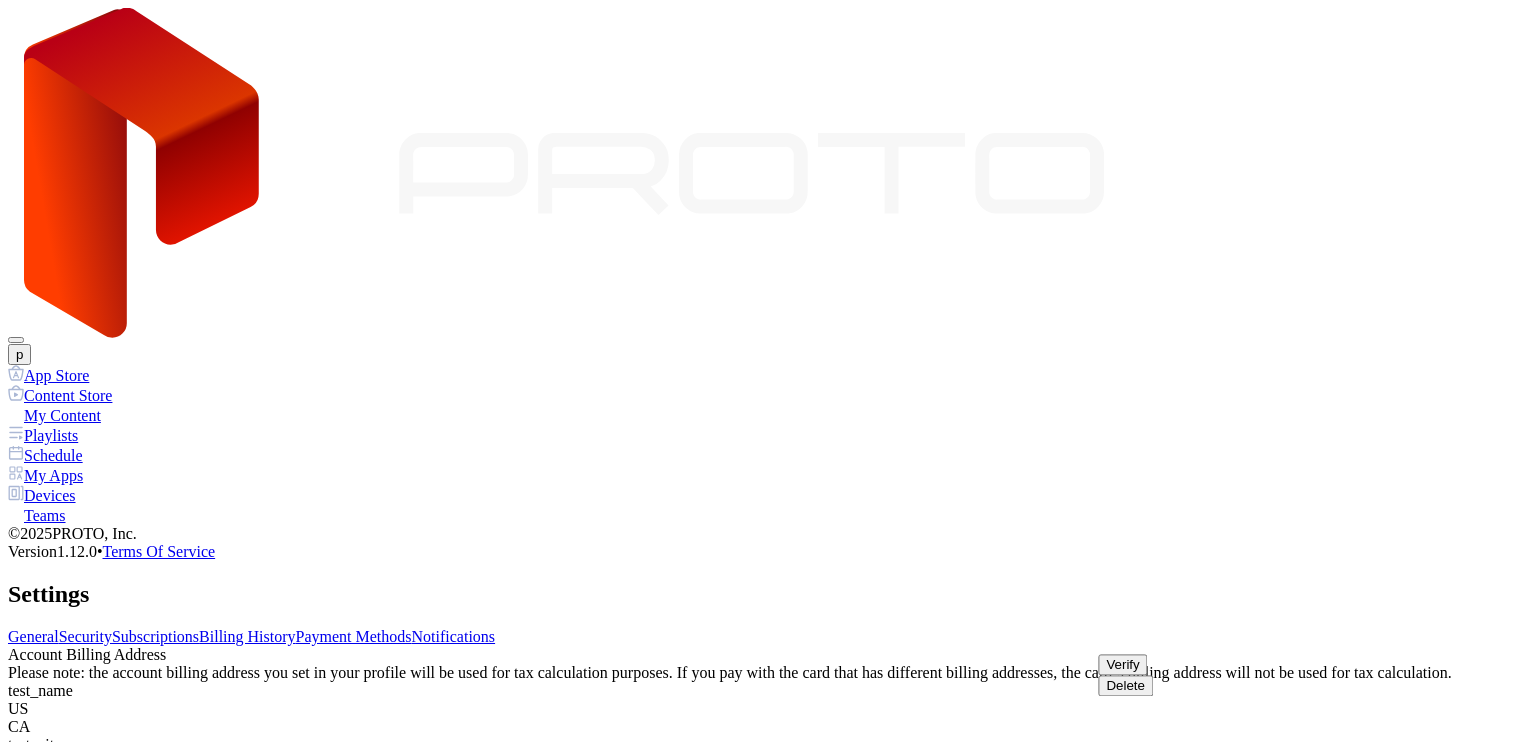 click on "Verify" at bounding box center (1122, 664) 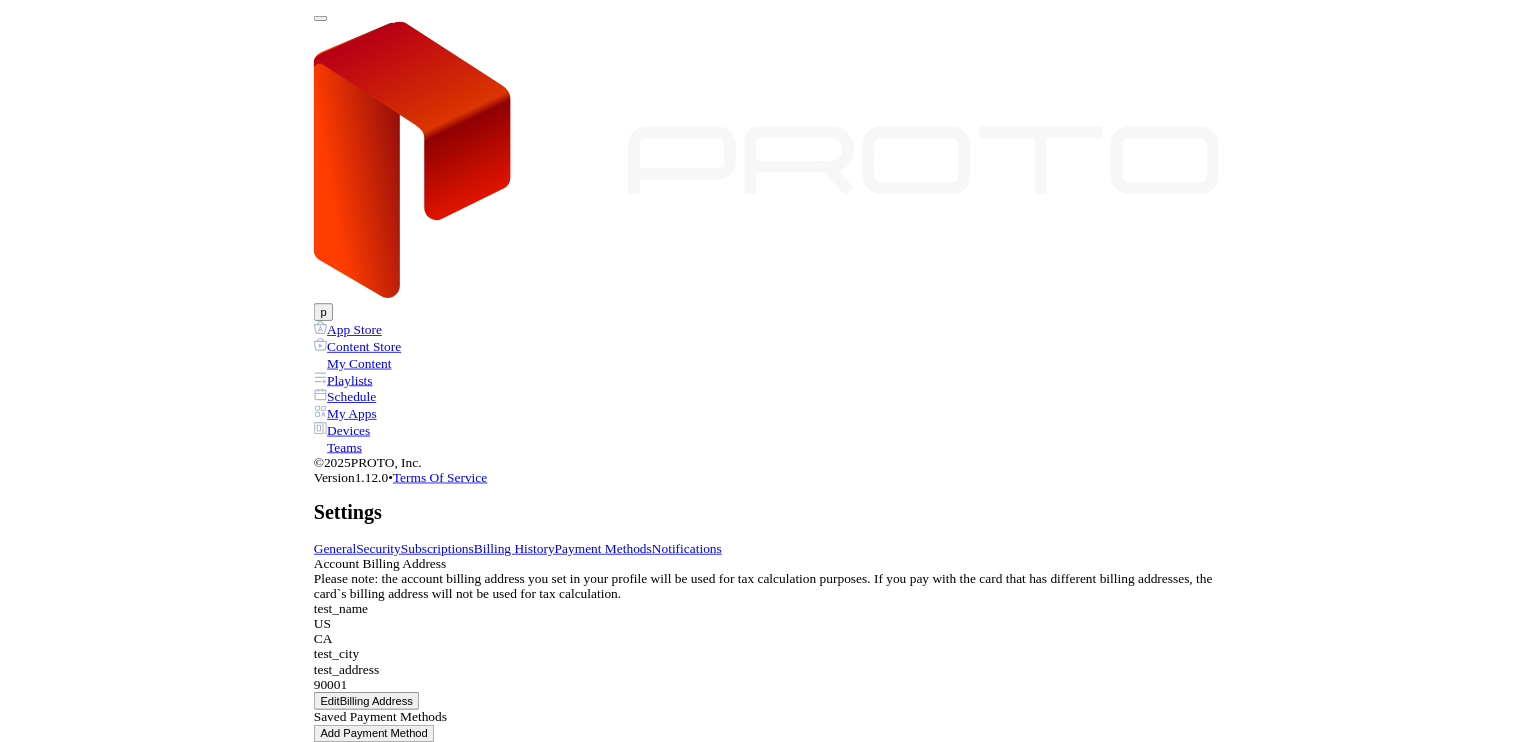 scroll, scrollTop: 0, scrollLeft: 0, axis: both 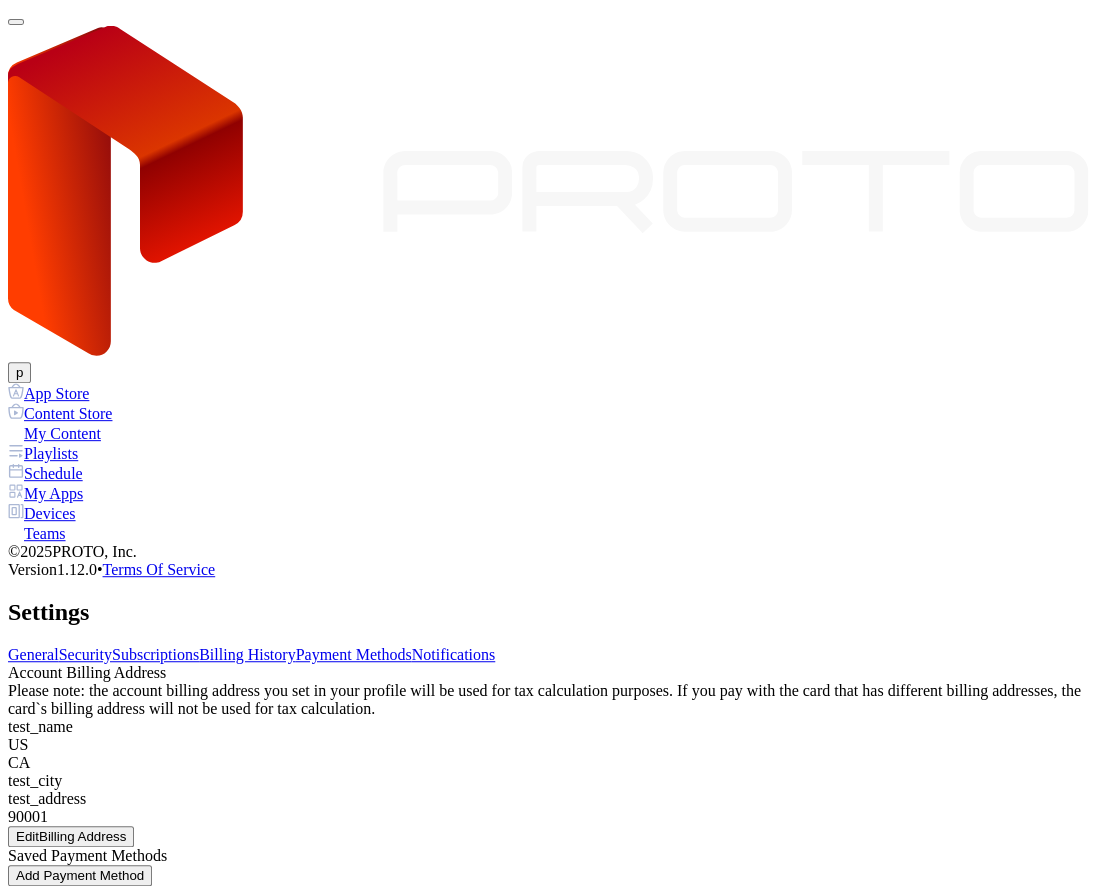 click 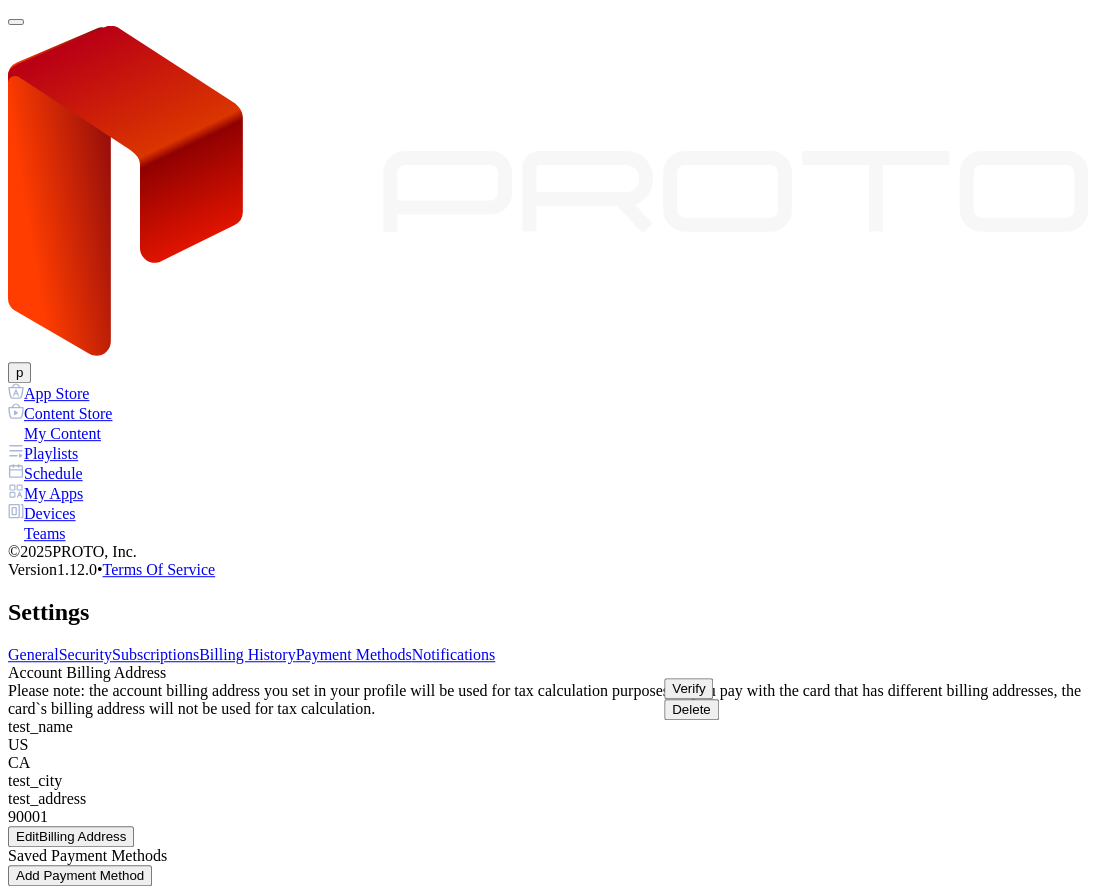 click on "Verify" at bounding box center (688, 688) 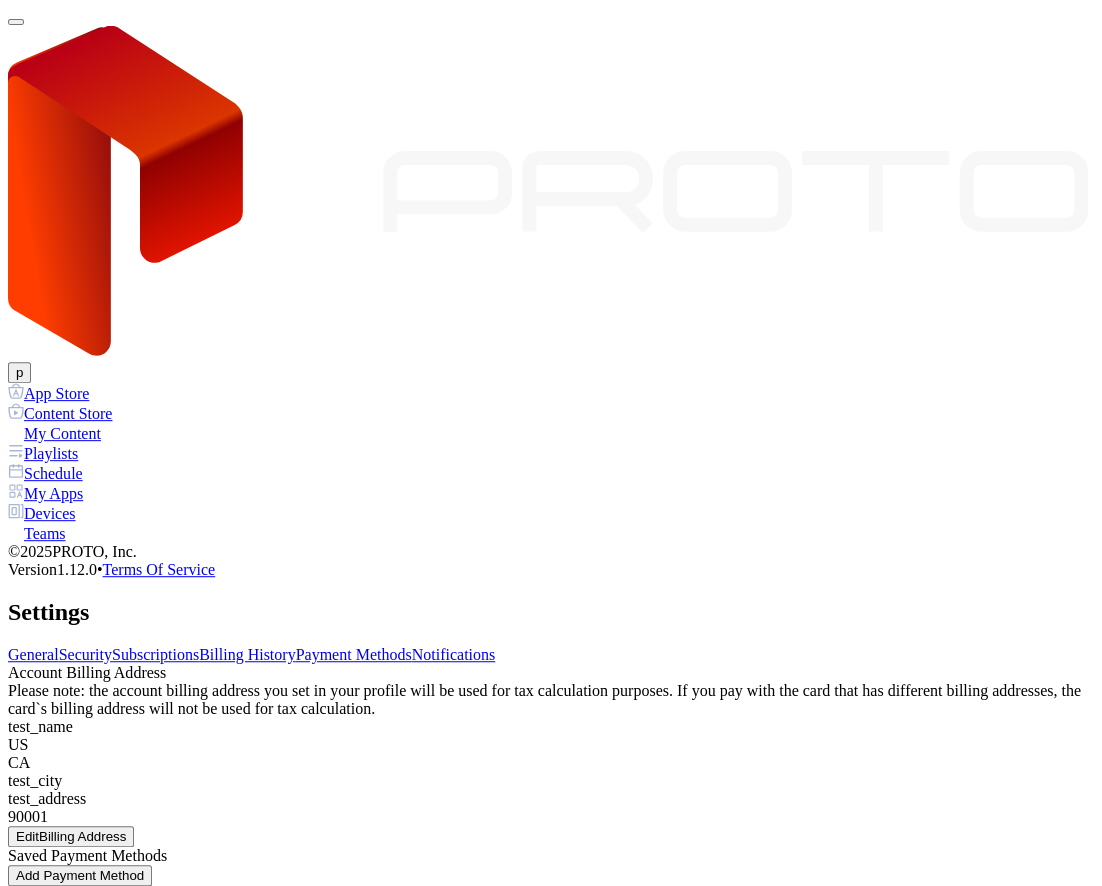 click 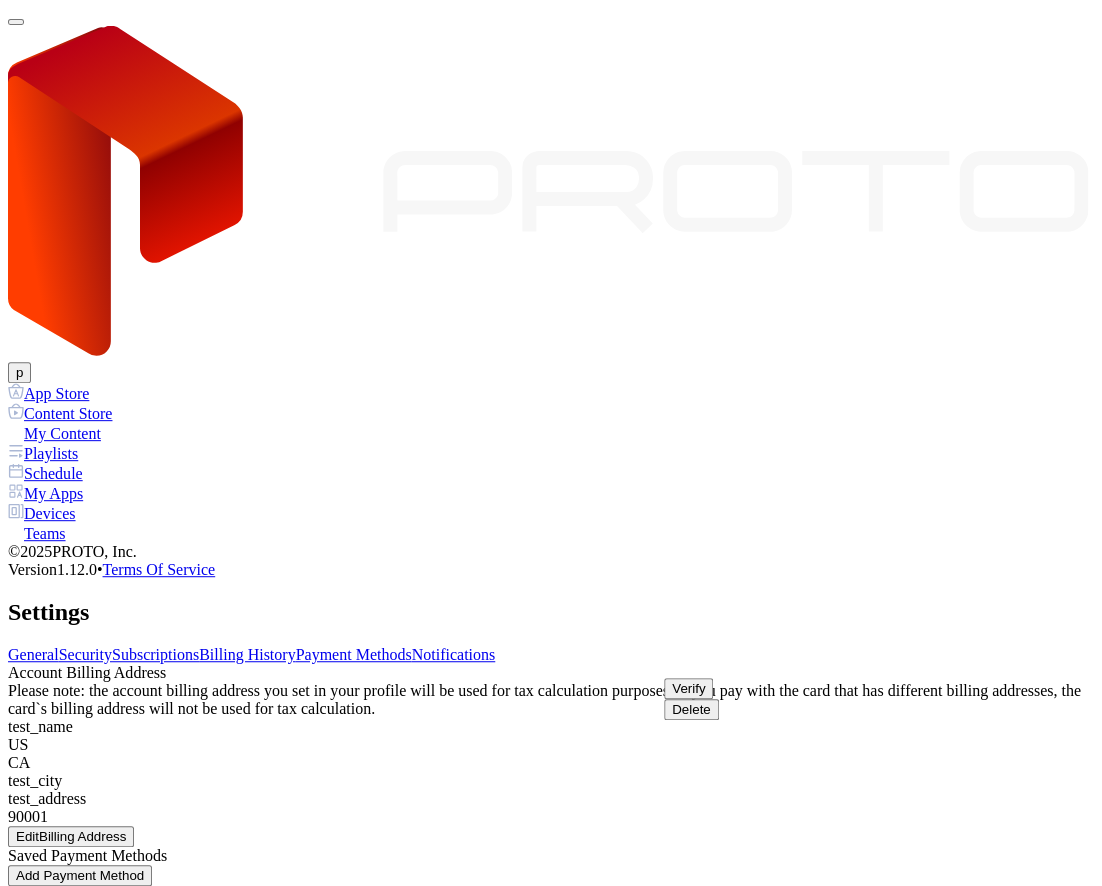 click on "Verify" at bounding box center (688, 688) 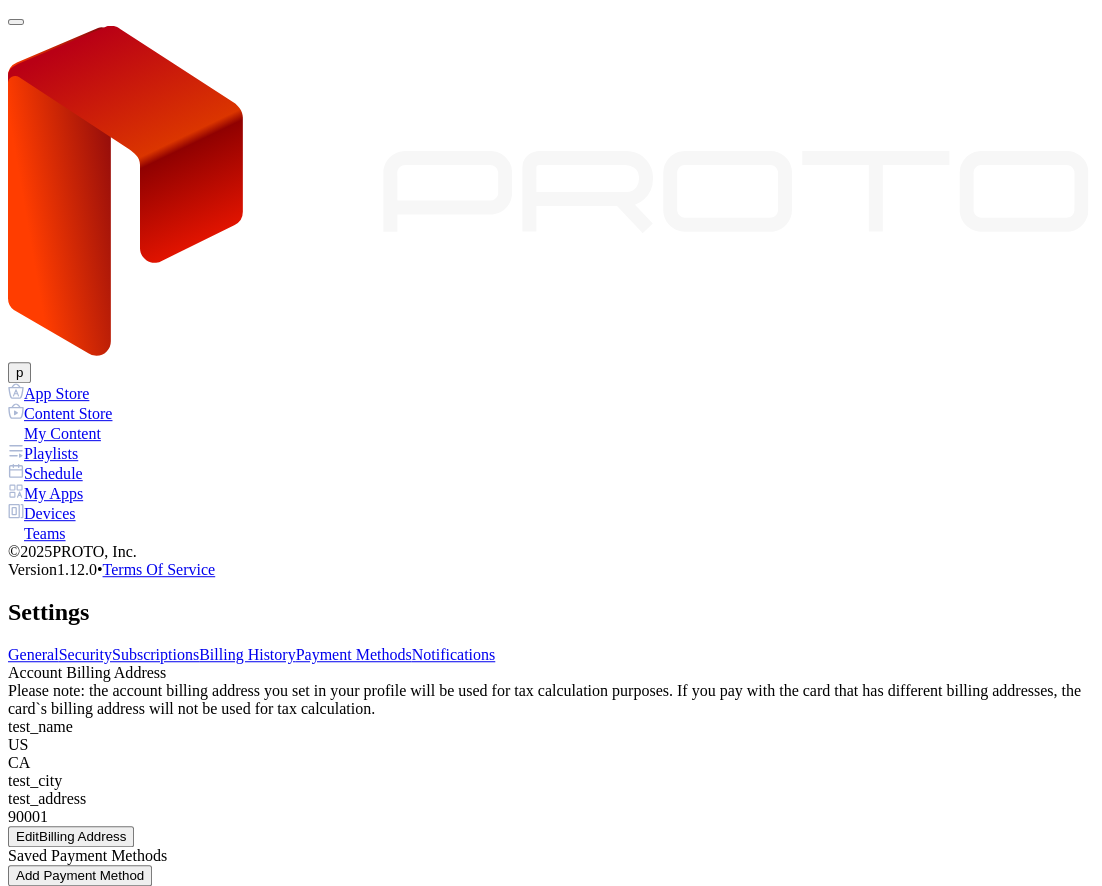 click on "Billing History" at bounding box center (247, 654) 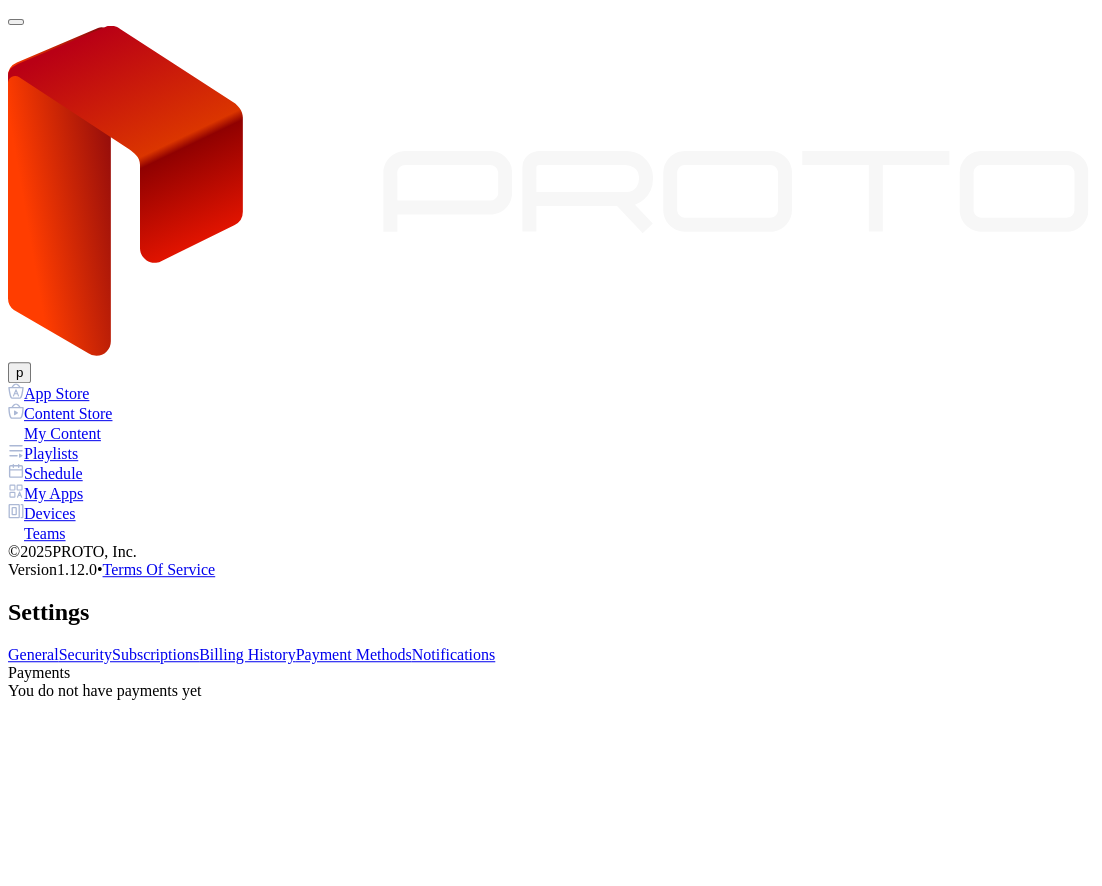 click on "Payment Methods" at bounding box center [354, 654] 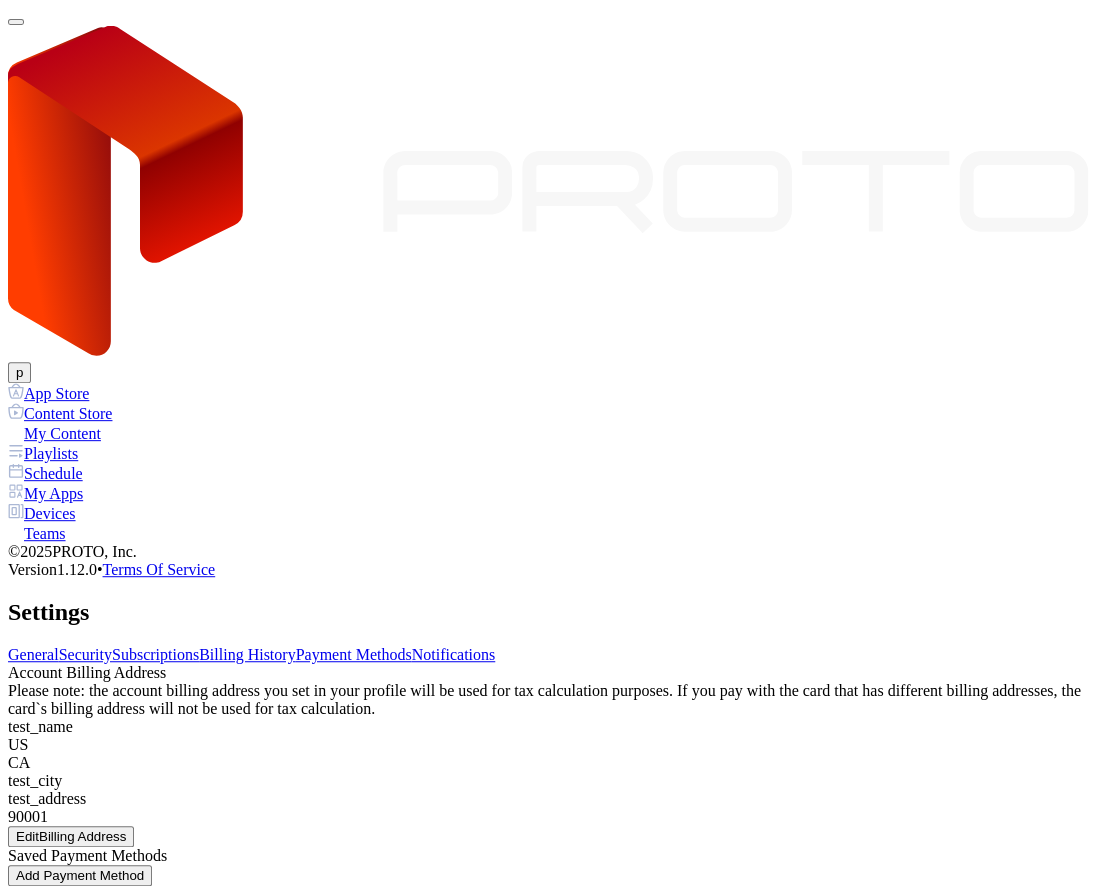 click on "Billing History" at bounding box center (247, 654) 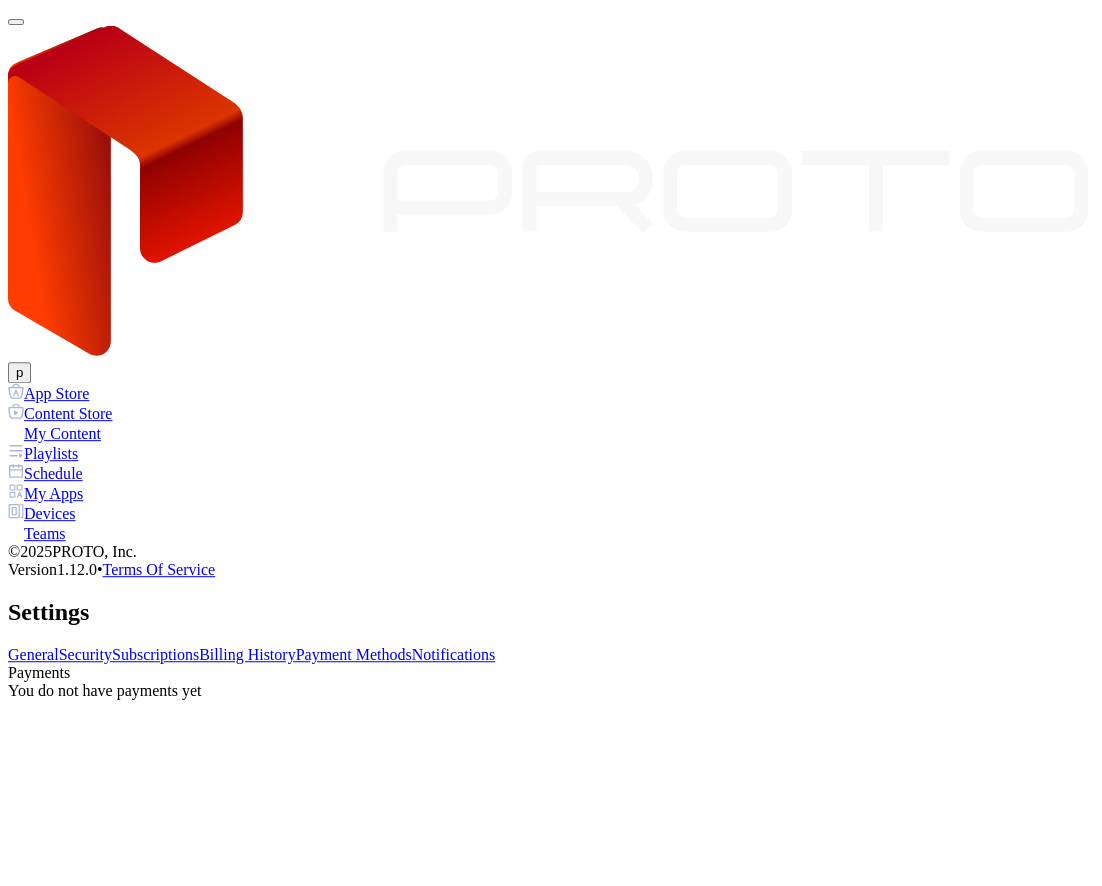 click on "Payment Methods" at bounding box center (354, 654) 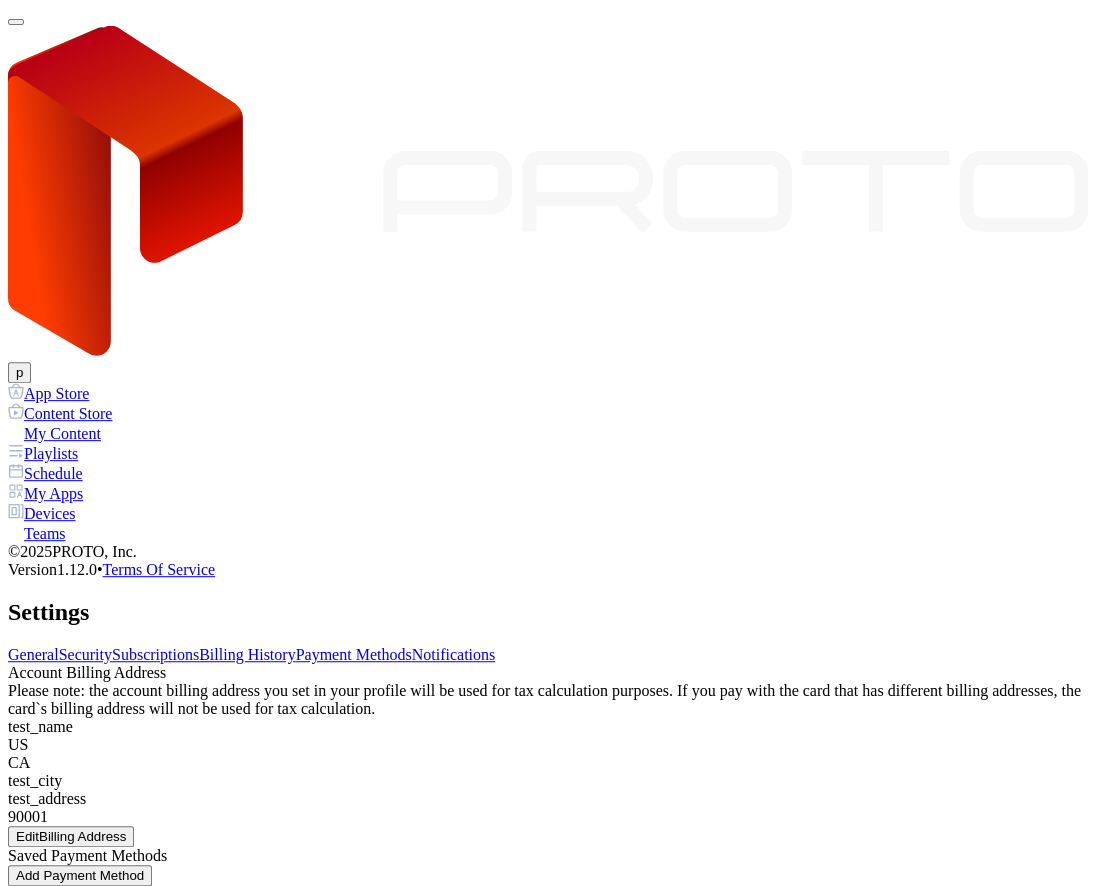 click 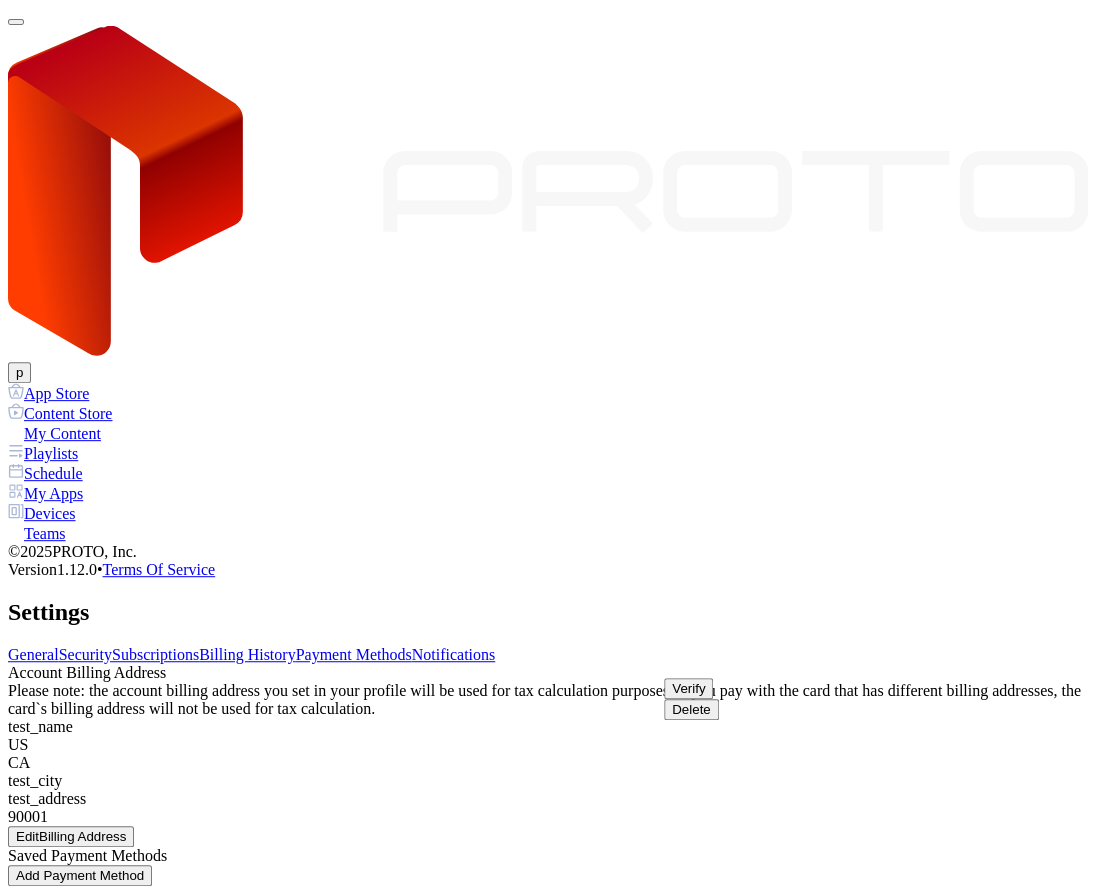 click on "Verify" at bounding box center [688, 688] 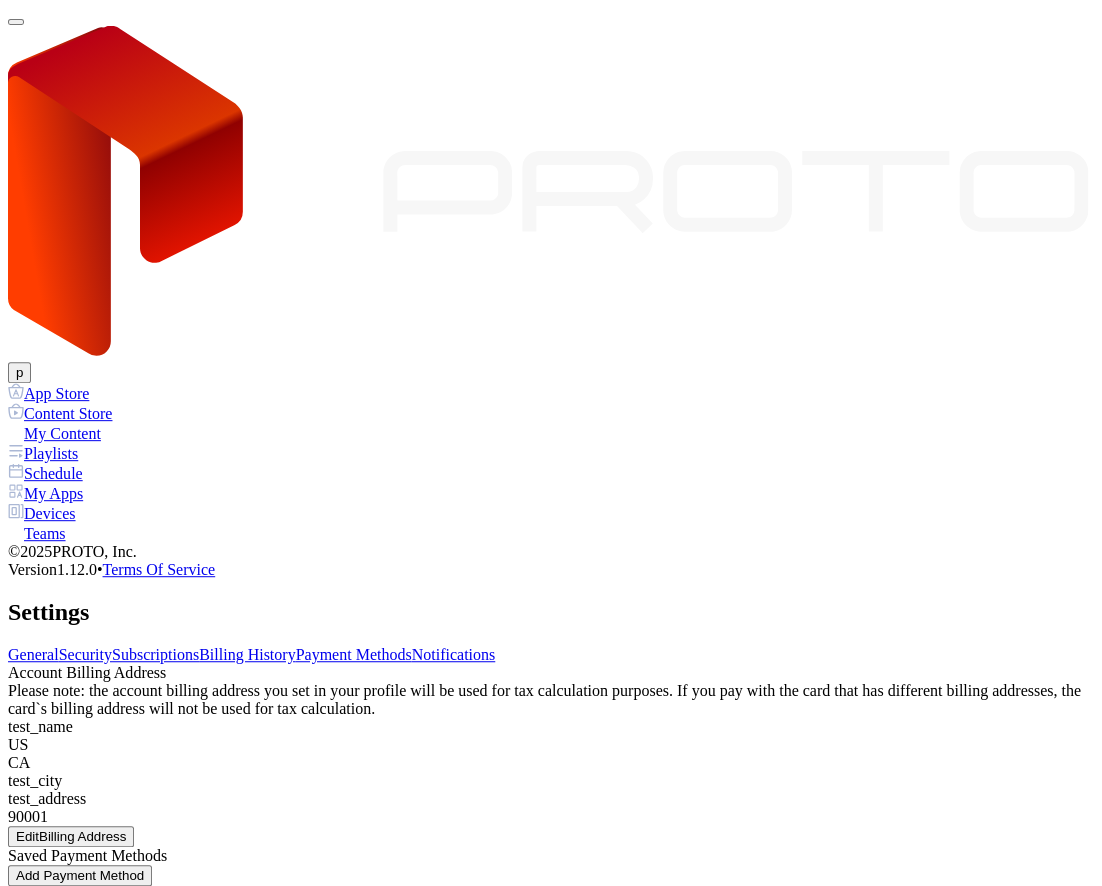 click 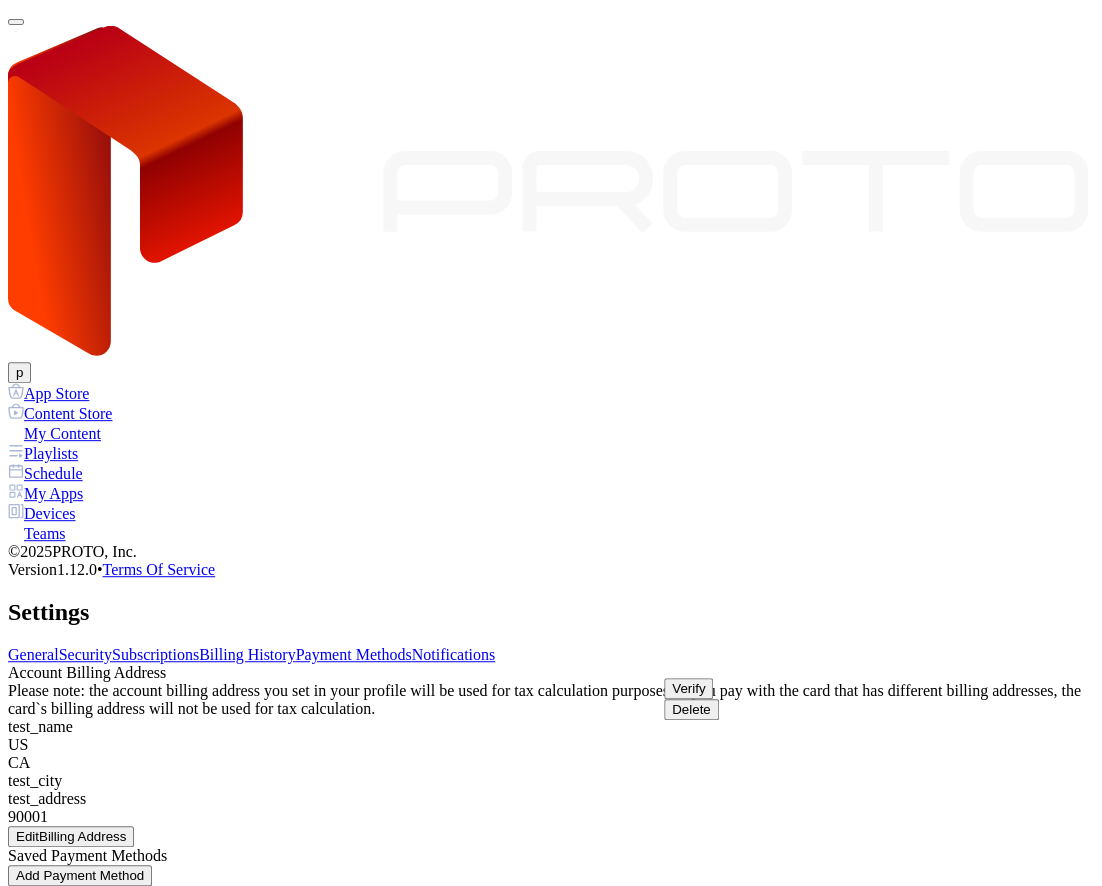 click on "Verify" at bounding box center (688, 688) 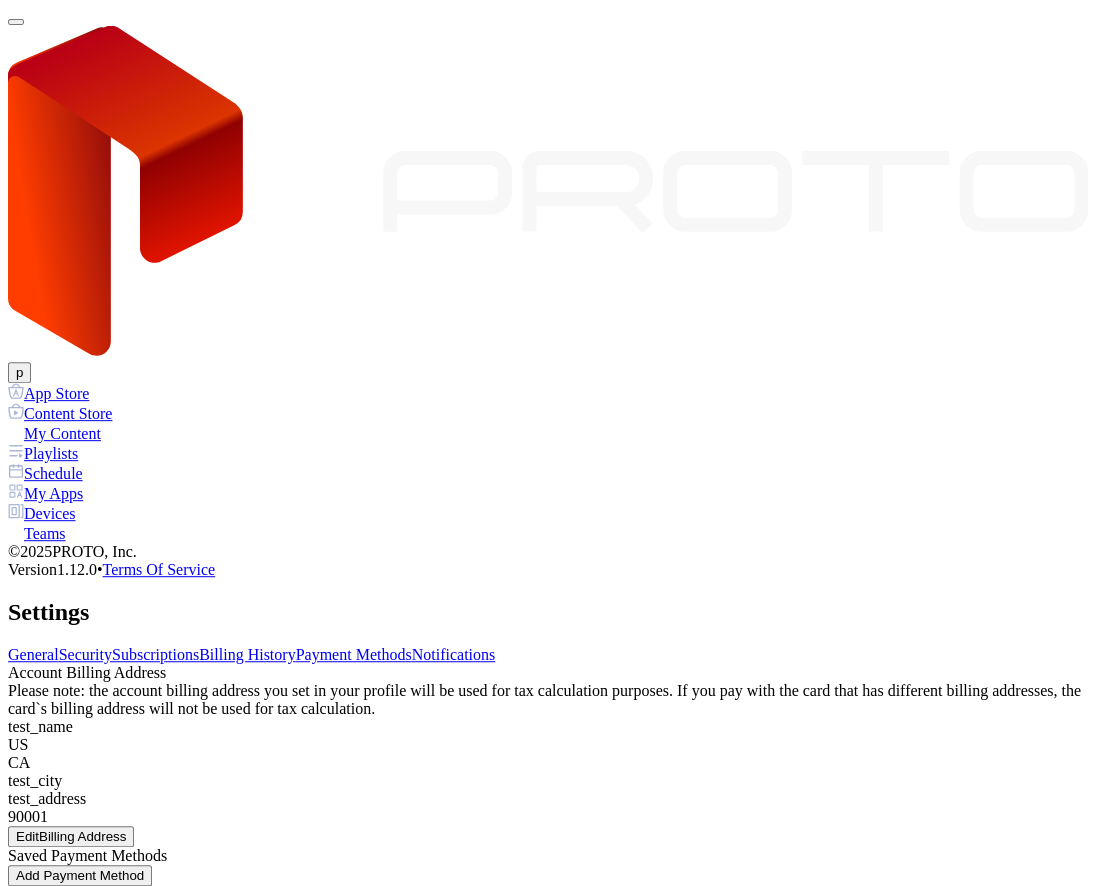 click 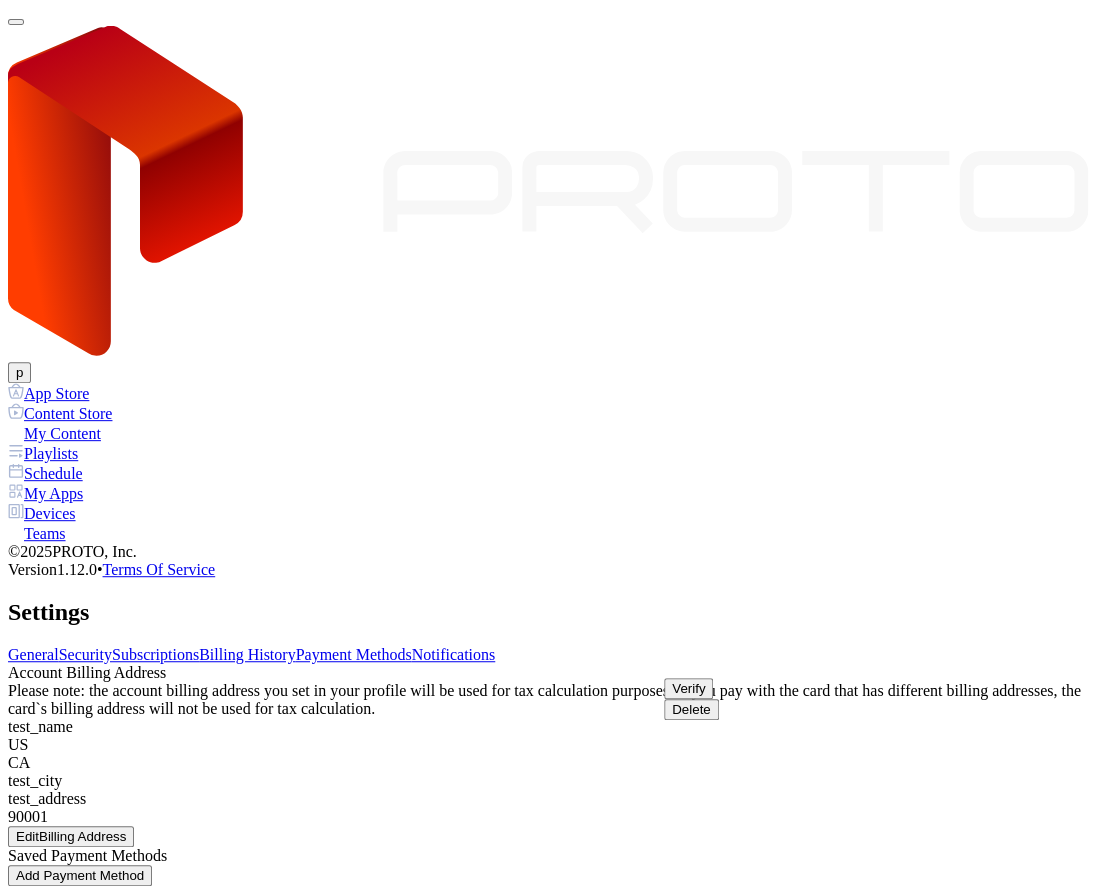 click on "Verify" at bounding box center [688, 688] 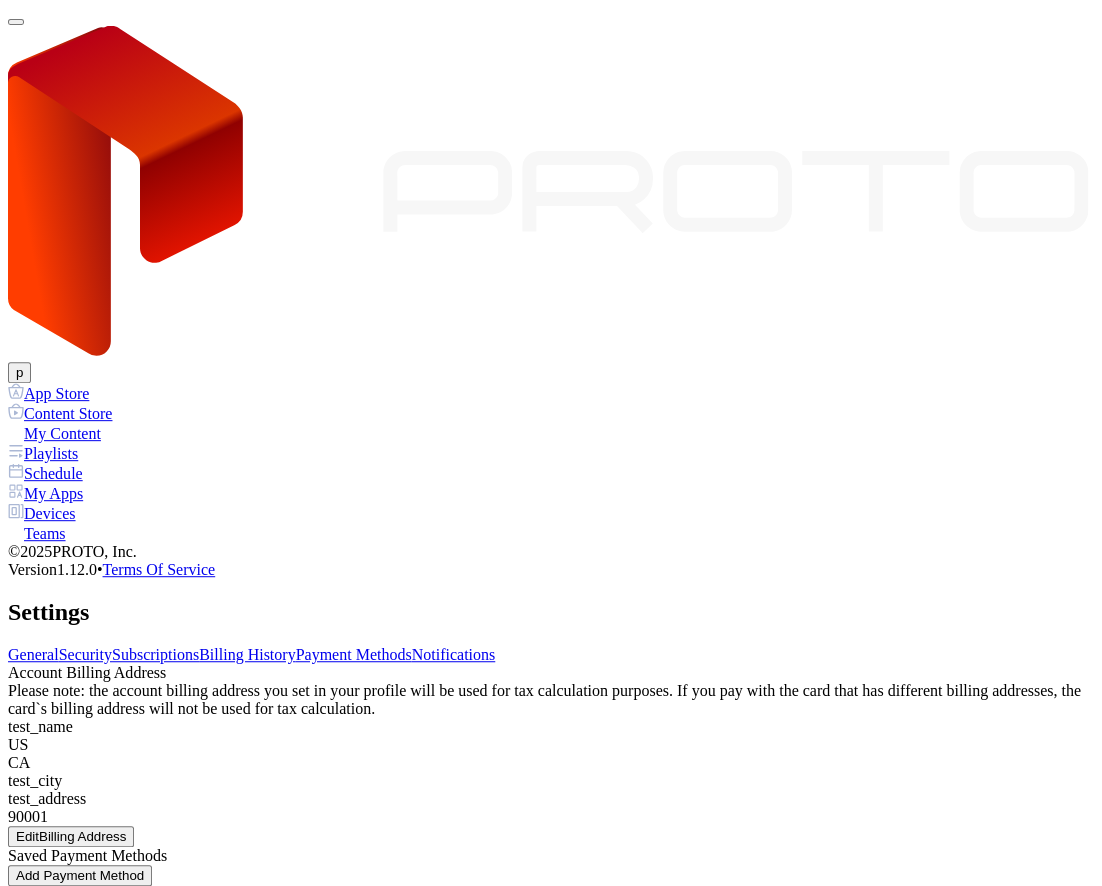 click 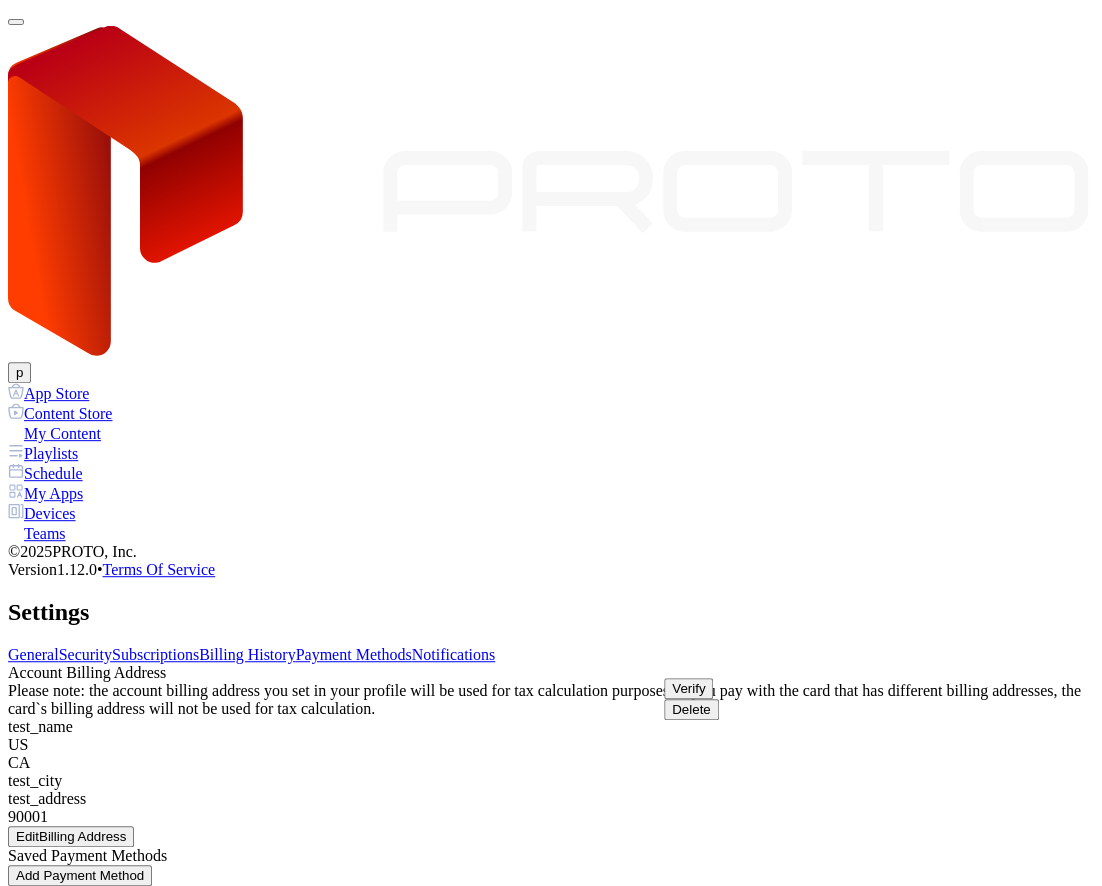 click on "Verify" at bounding box center [688, 688] 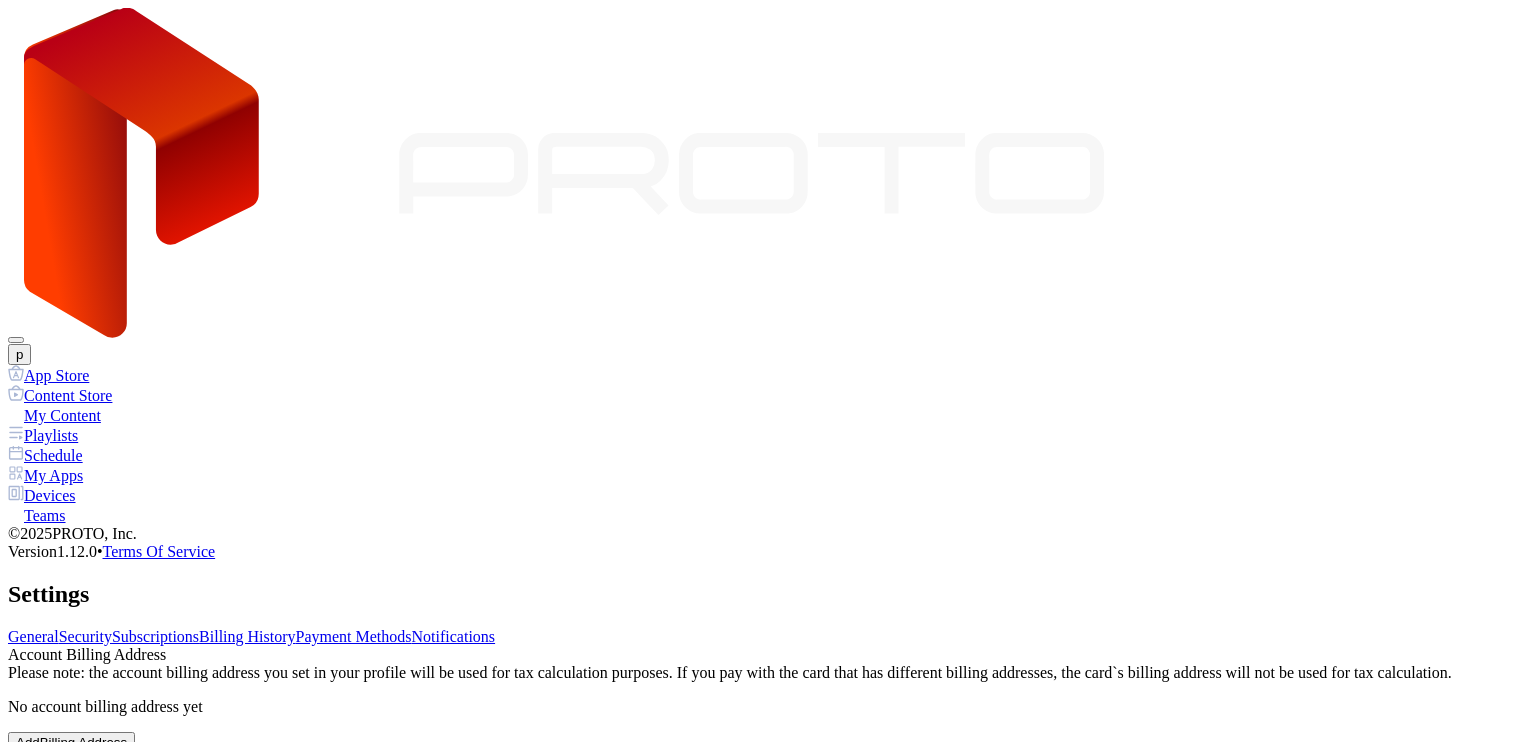scroll, scrollTop: 0, scrollLeft: 0, axis: both 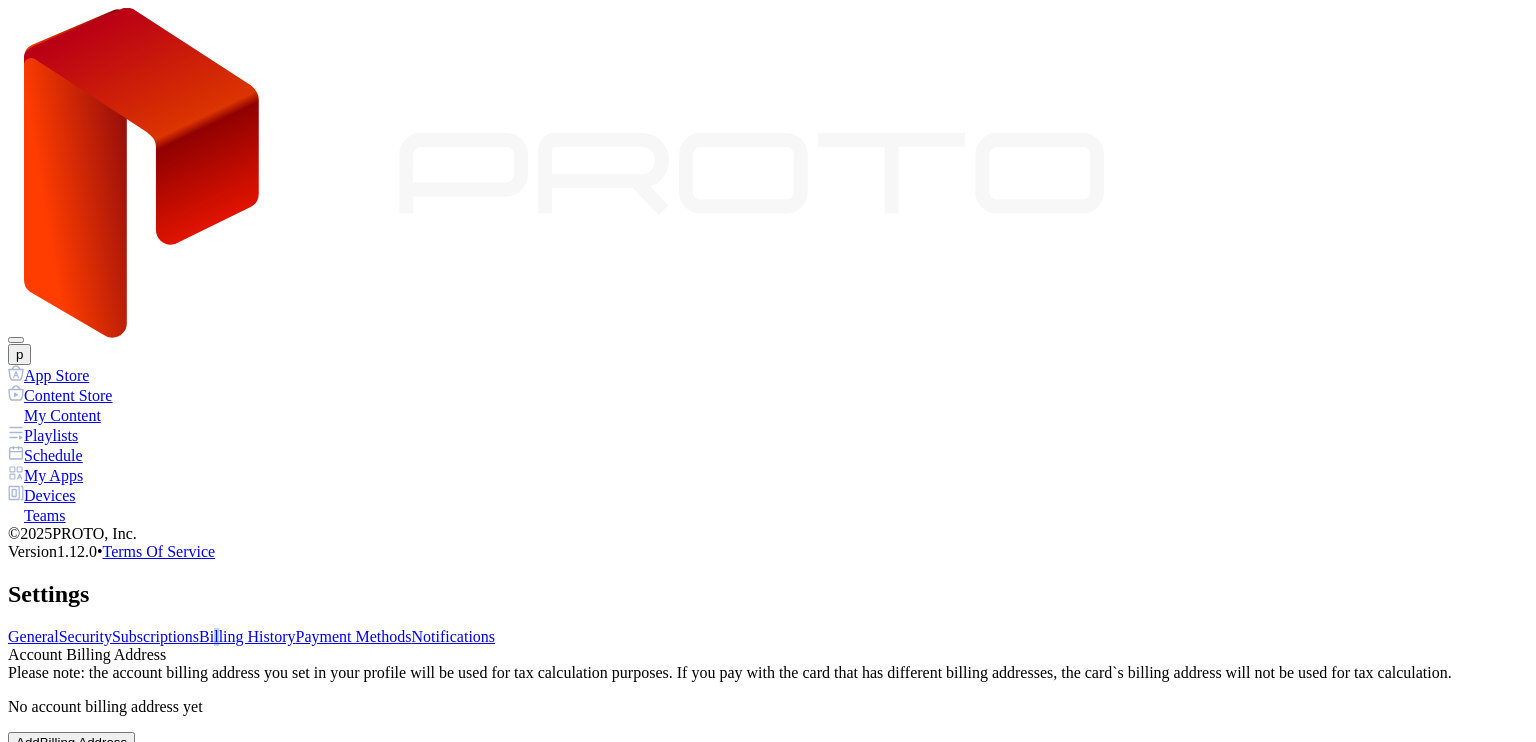 click on "General Security Subscriptions Billing History Payment Methods Notifications Account Billing Address Please note: the account billing address you set in your profile will be used for tax calculation purposes. If you pay with the card that has different billing addresses, the card`s billing address will not be used for tax calculation. No account billing address yet Add  Billing Address Saved Payment Methods Add Payment Method No cards connected yet Add Payment Method" at bounding box center (768, 729) 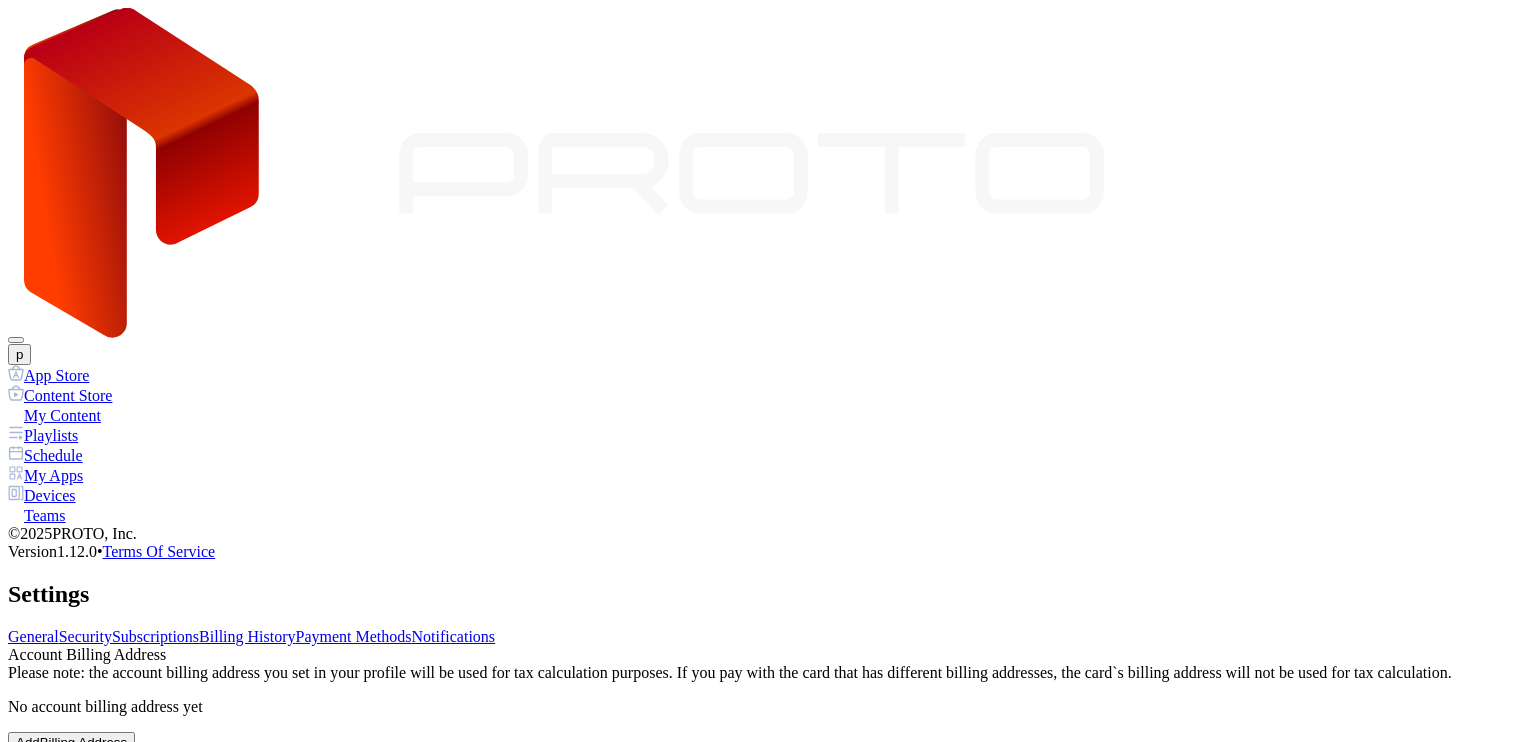 click on "Billing History" at bounding box center [247, 636] 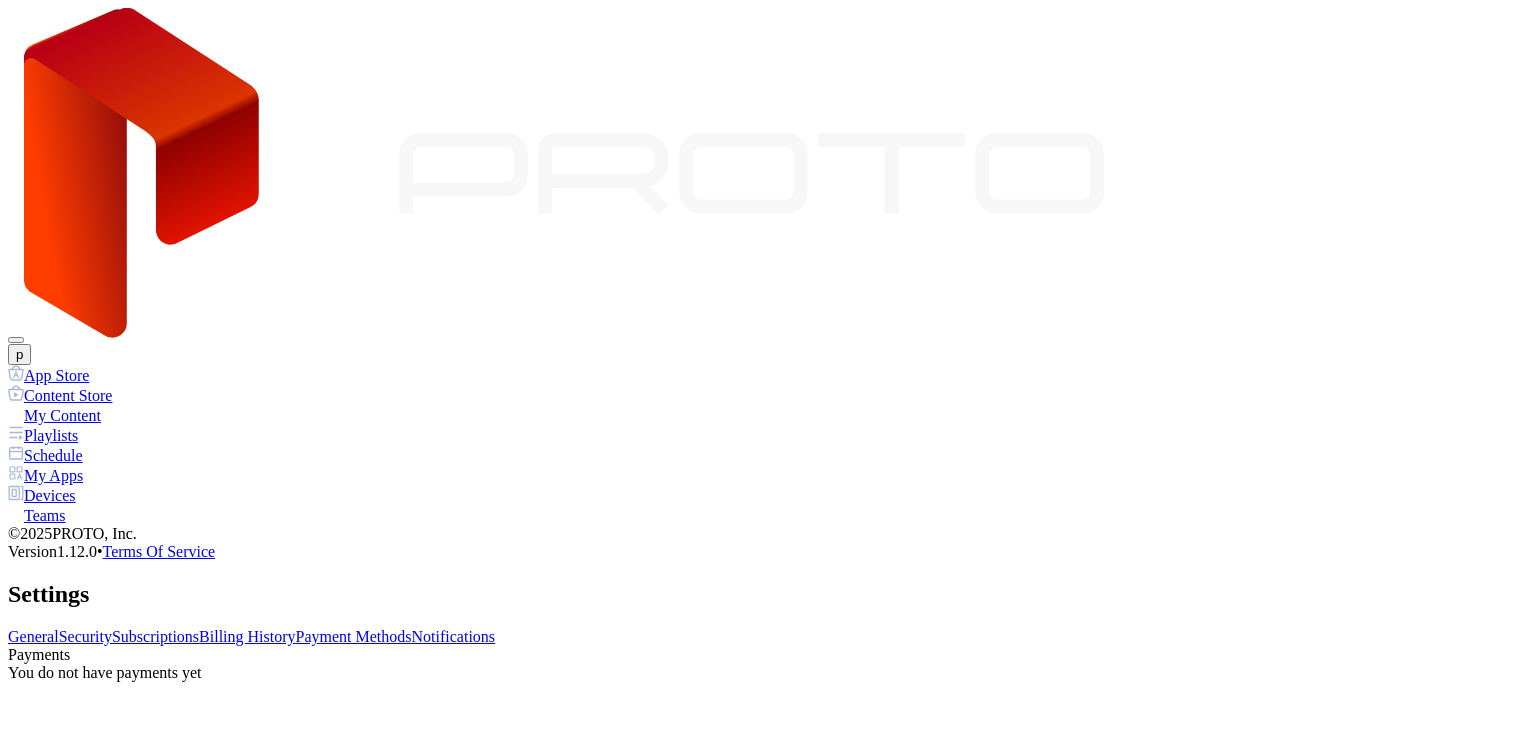 click on "Subscriptions" at bounding box center (155, 636) 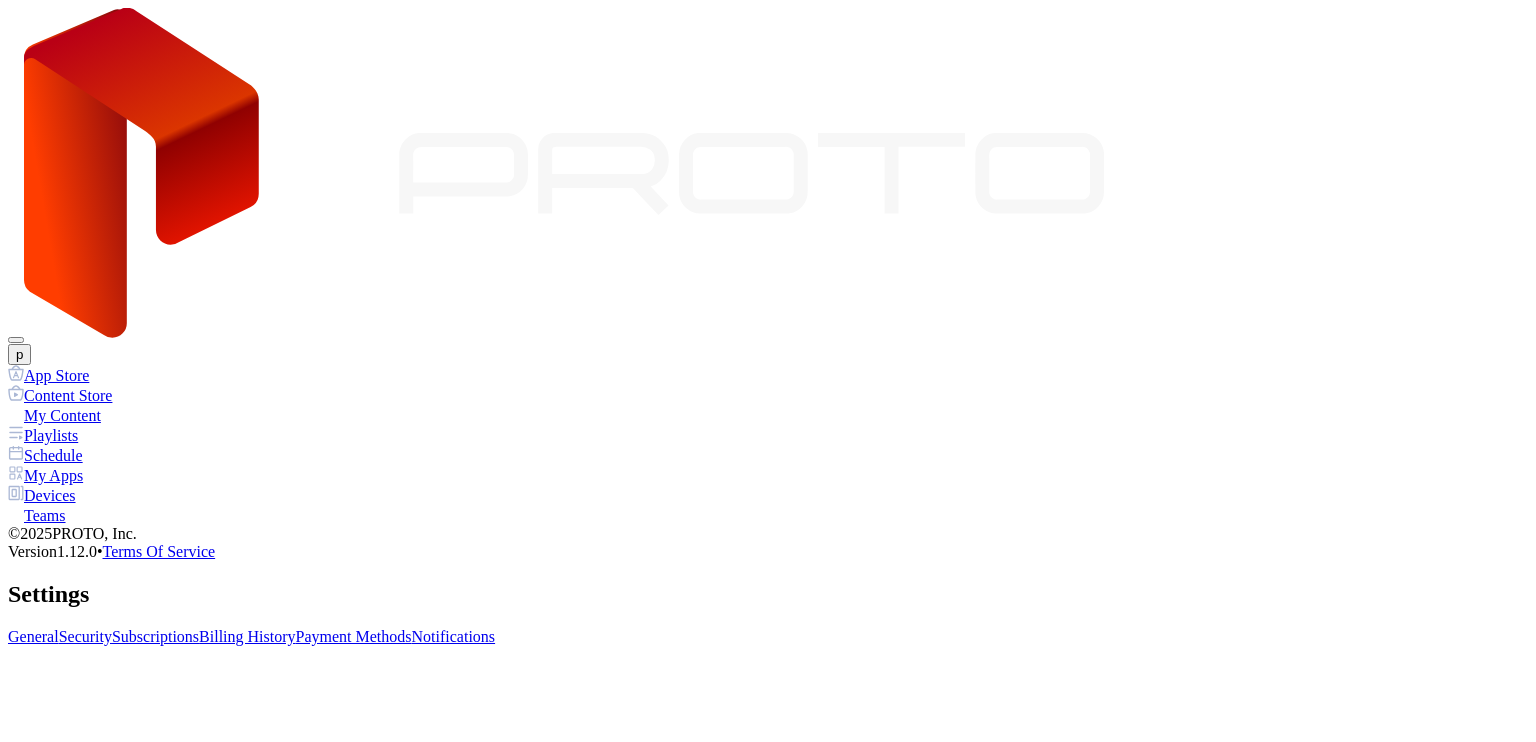 click on "Security" at bounding box center [85, 636] 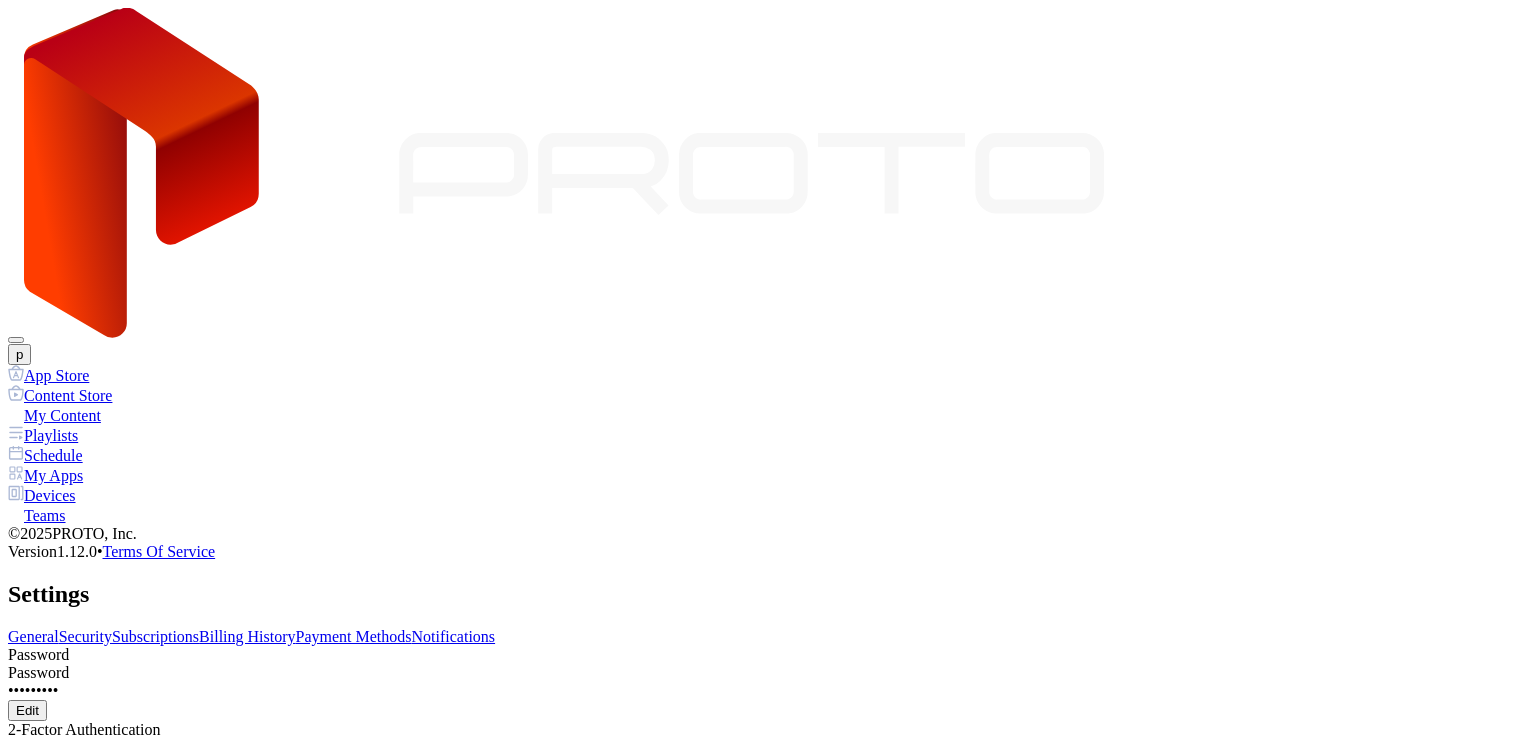 click on "Subscriptions" at bounding box center [155, 636] 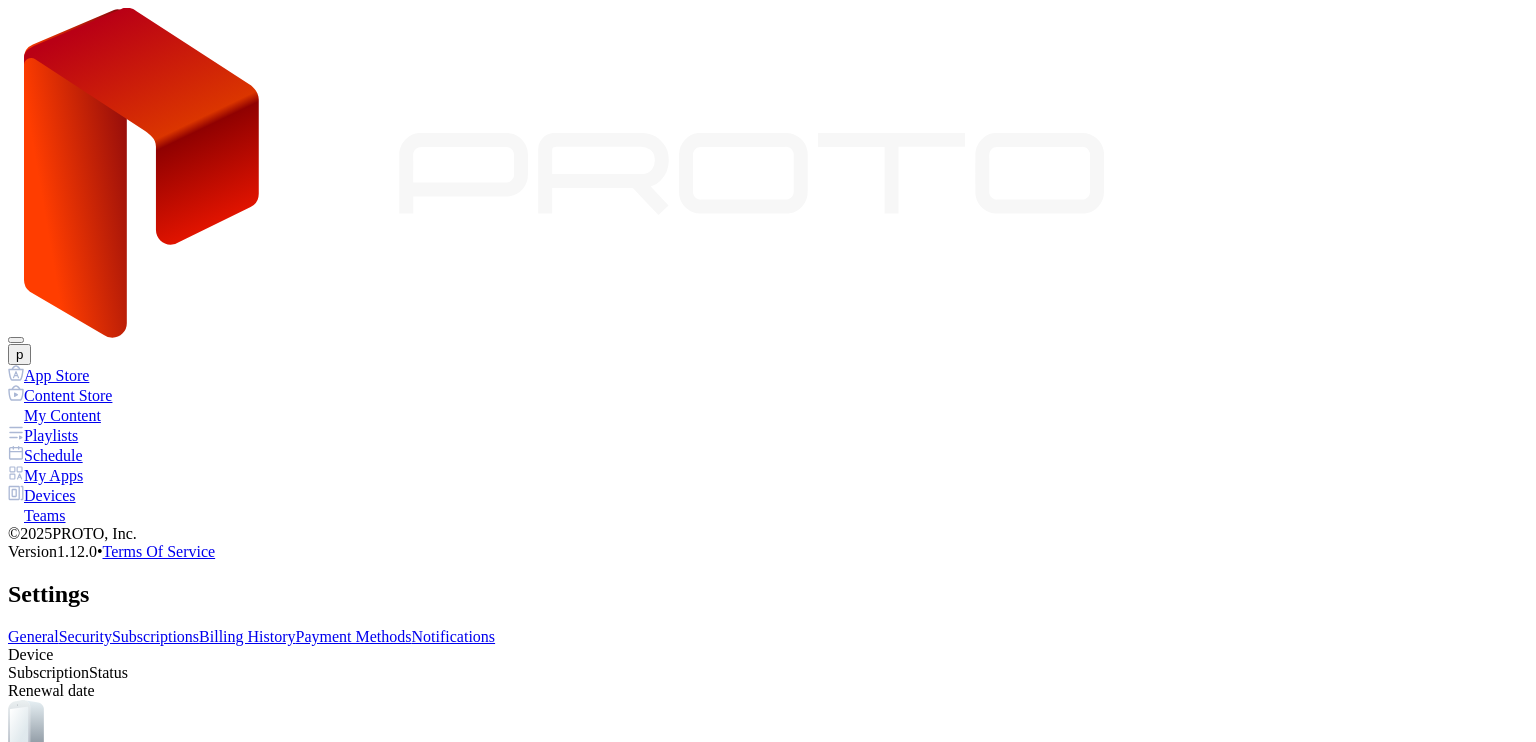 click on "AUTO-TEST-DEVICE-01 SSID:  AUTO-TEST-DEVICE-01 Not Applicable Not Applicable 2HBM163 SSID:  2HBM163 Not Applicable Not Applicable LOCAL-AUTOTESTING-ONLINE SSID:  LOCAL-AUTOTESTING-ONLINE Not Applicable Not Applicable" at bounding box center (768, 918) 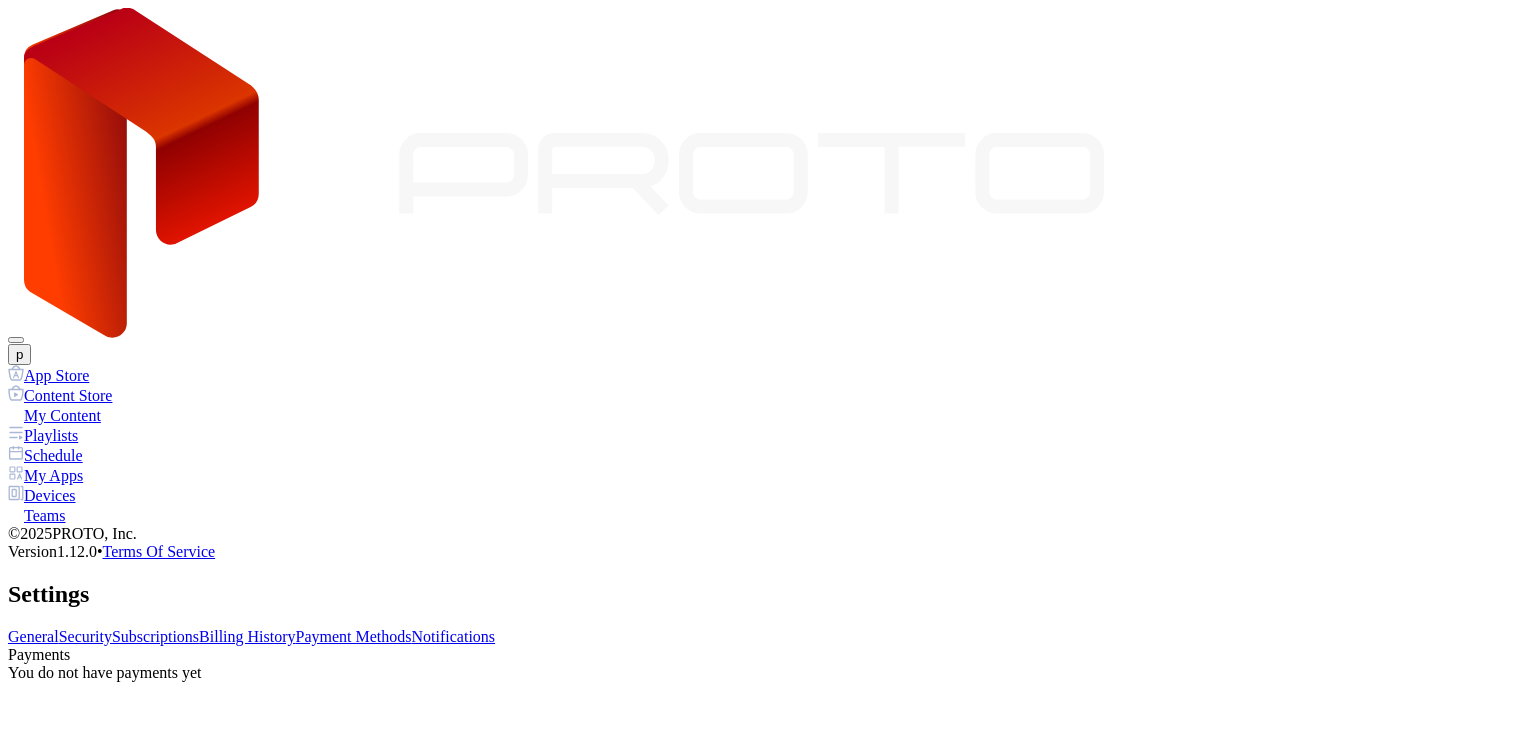 click on "Payment Methods" at bounding box center (354, 636) 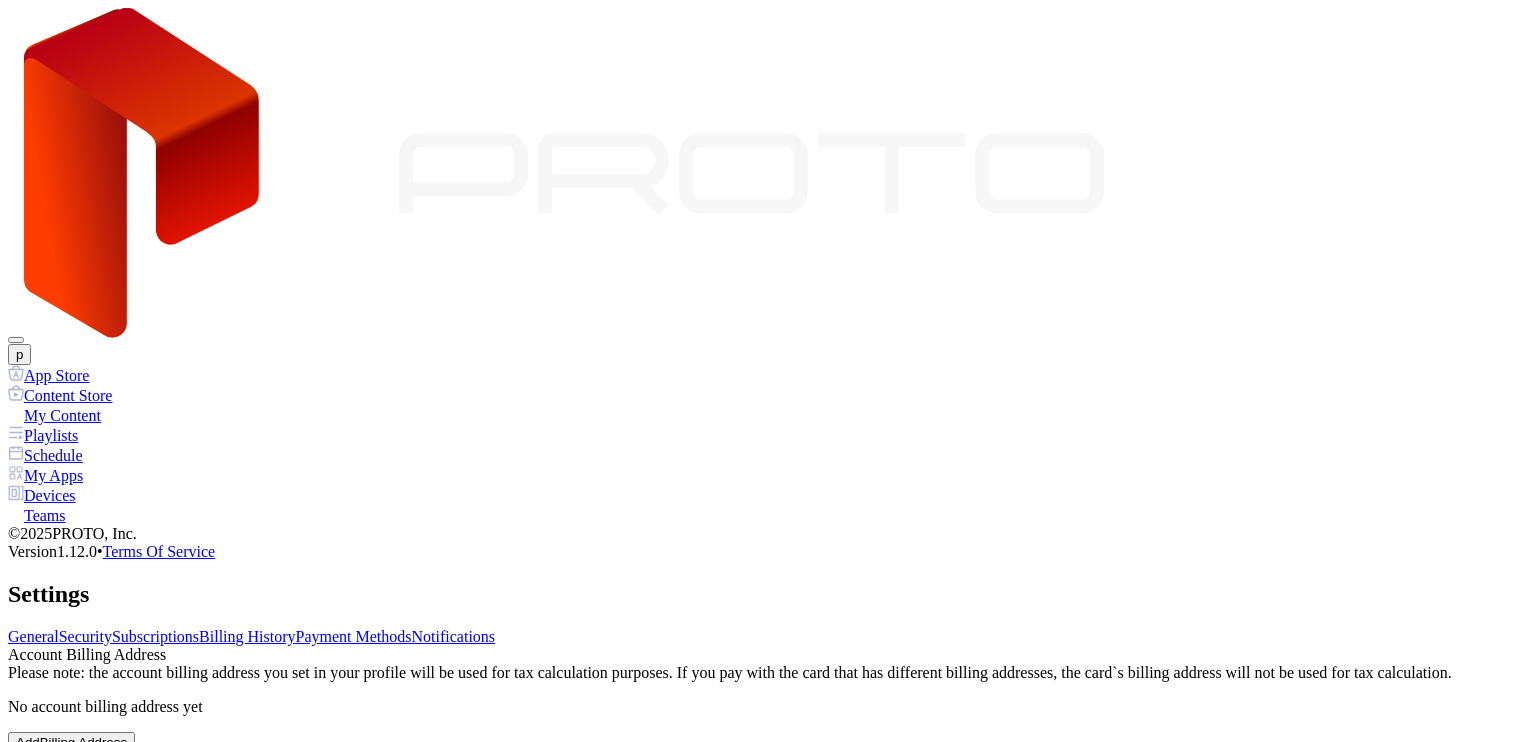 click on "Notifications" at bounding box center [454, 636] 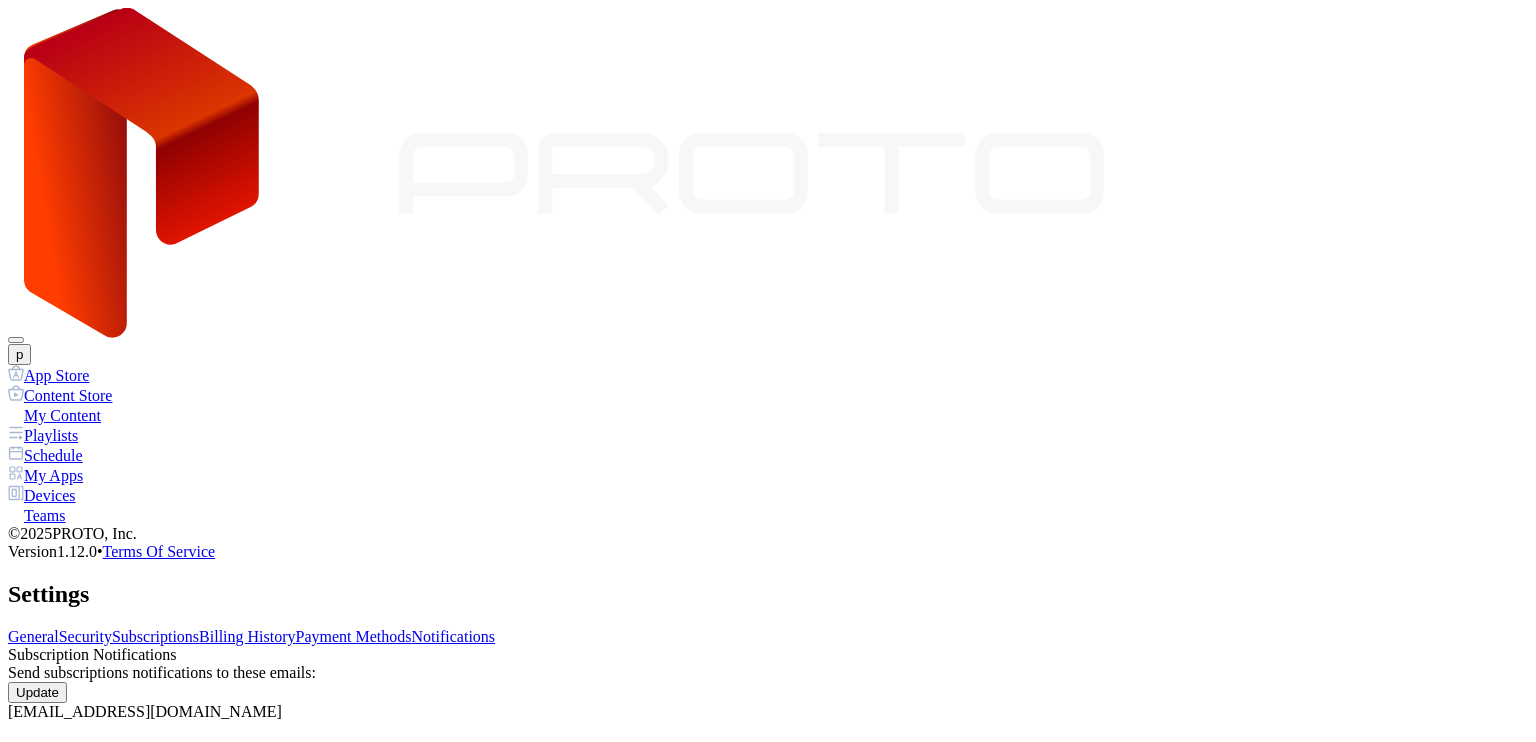 click on "Payment Methods" at bounding box center [354, 636] 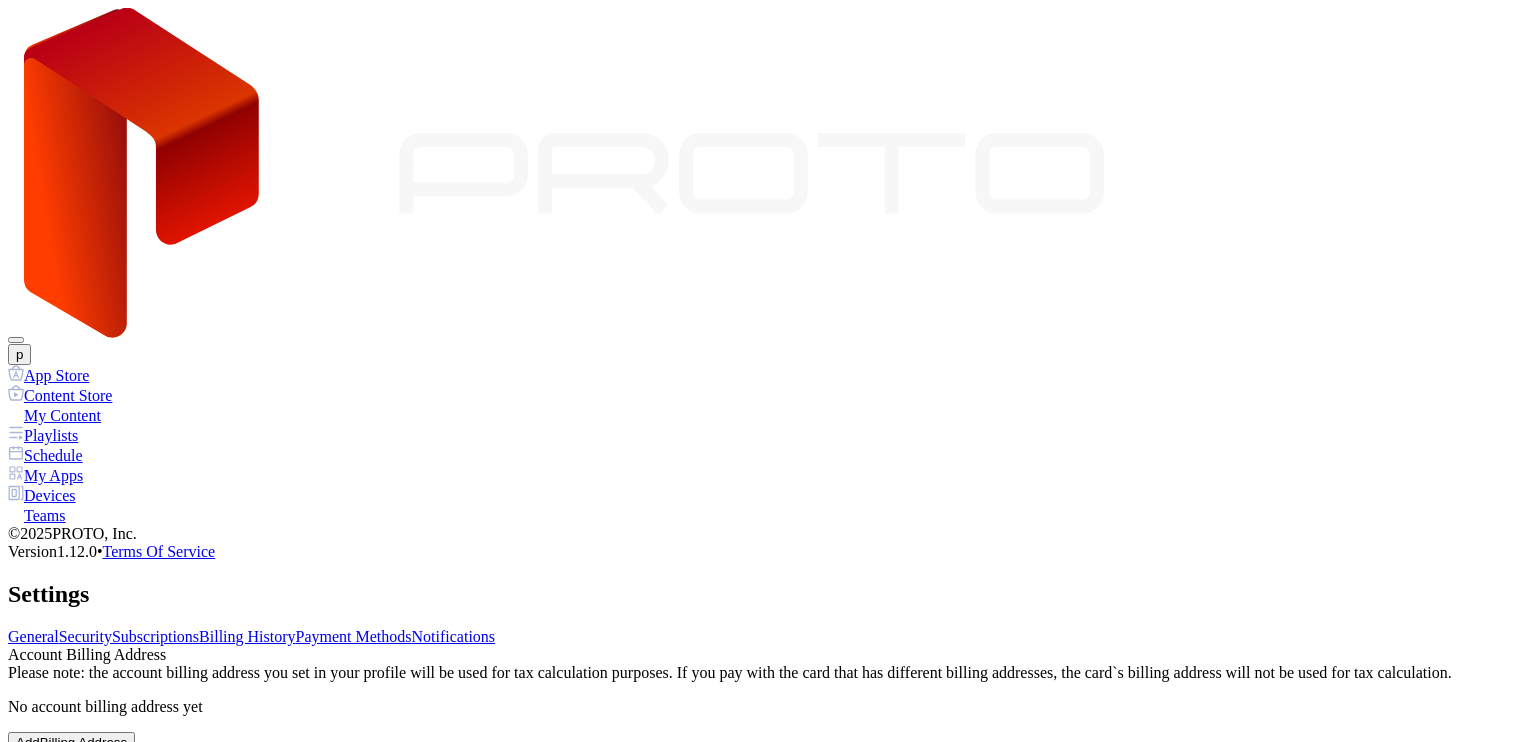click on "Billing History" at bounding box center (247, 636) 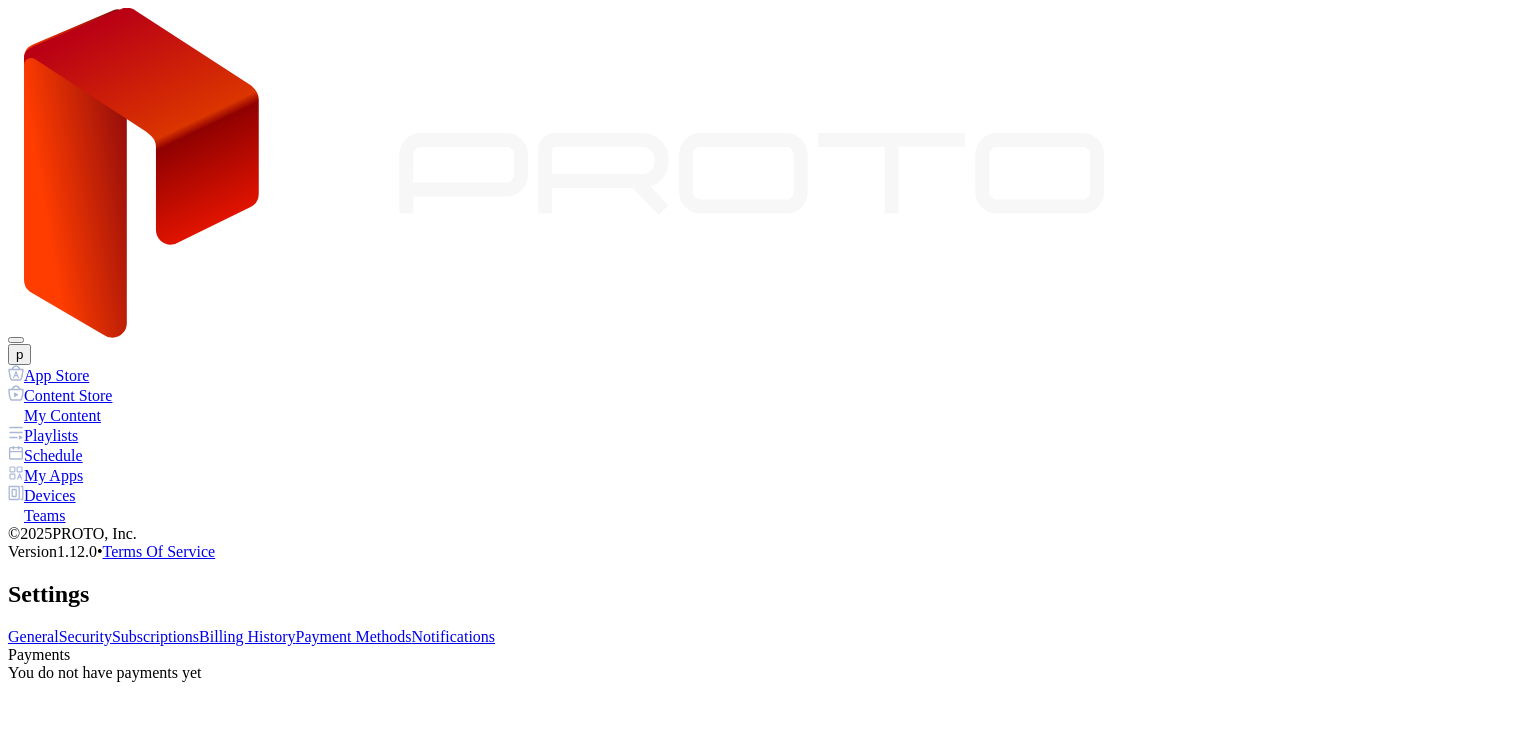 click on "Subscriptions" at bounding box center [155, 636] 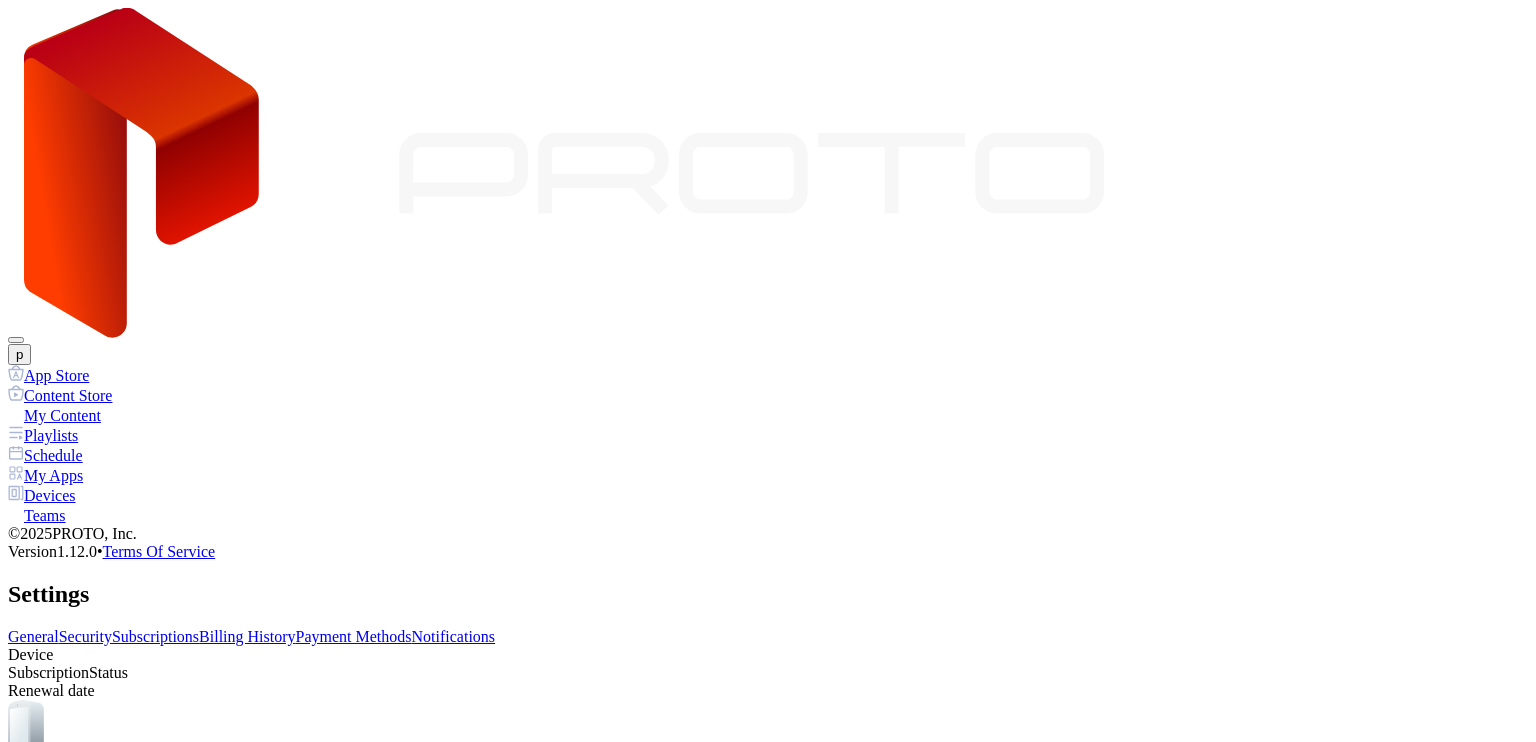 click on "Billing History" at bounding box center [247, 636] 